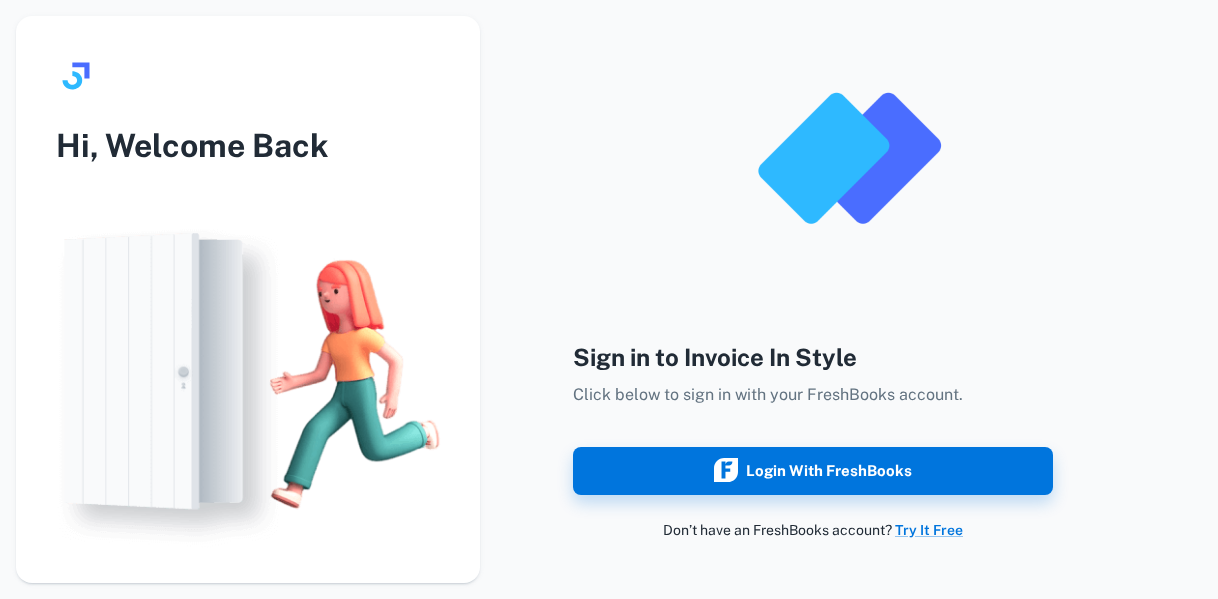 scroll, scrollTop: 0, scrollLeft: 0, axis: both 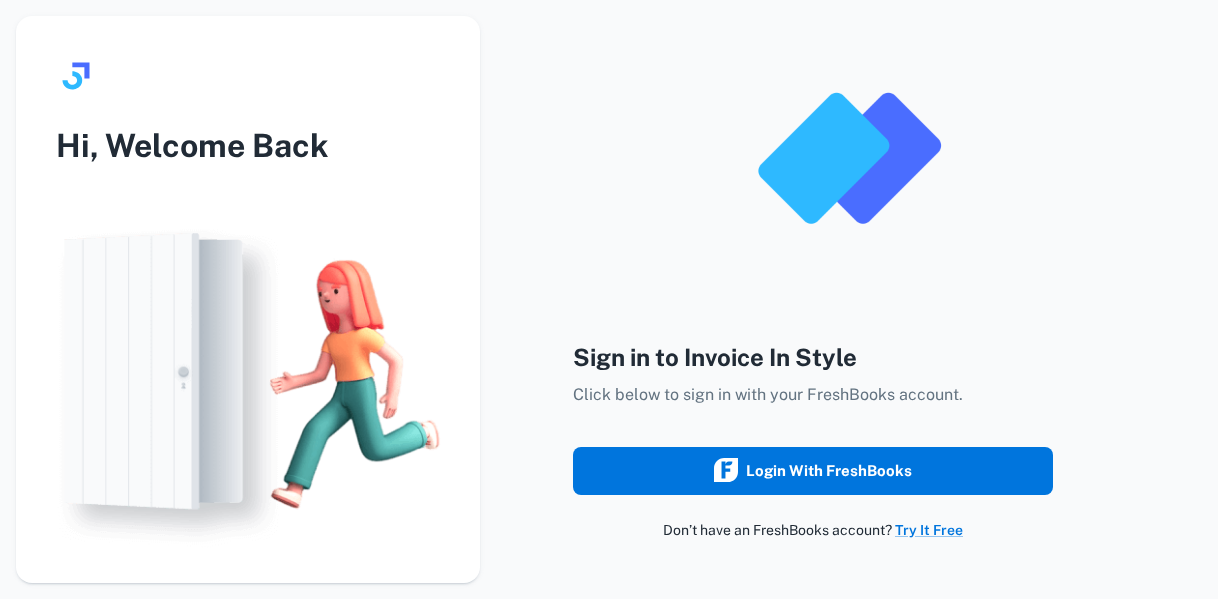 click on "Login with FreshBooks" at bounding box center [813, 471] 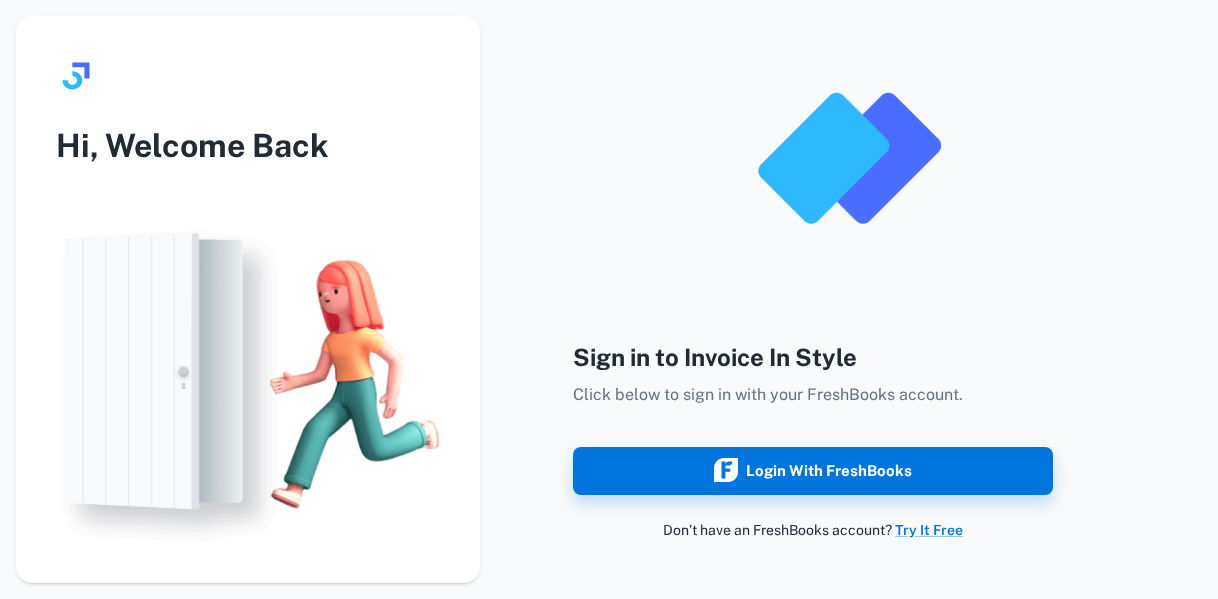 scroll, scrollTop: 0, scrollLeft: 0, axis: both 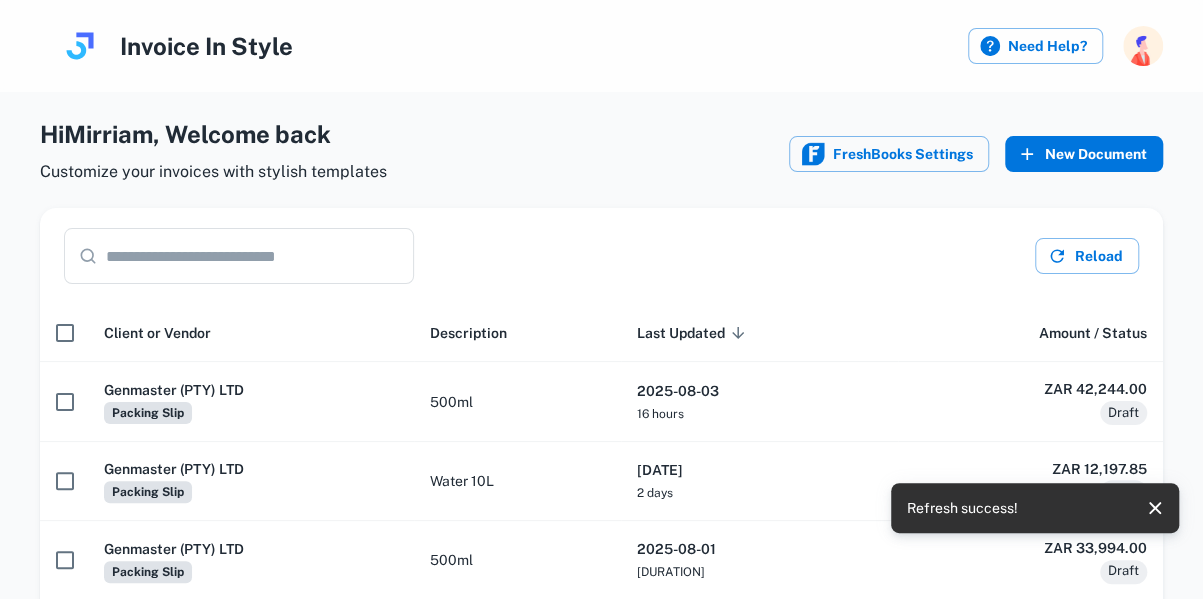 click on "New Document" at bounding box center (1084, 154) 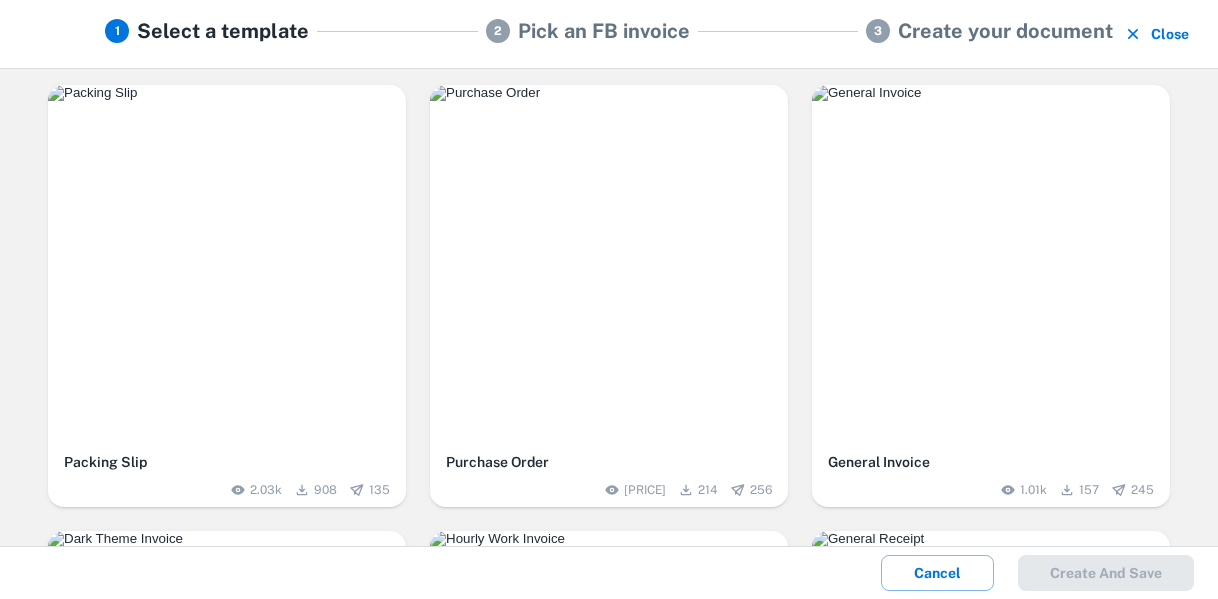 click at bounding box center [227, 93] 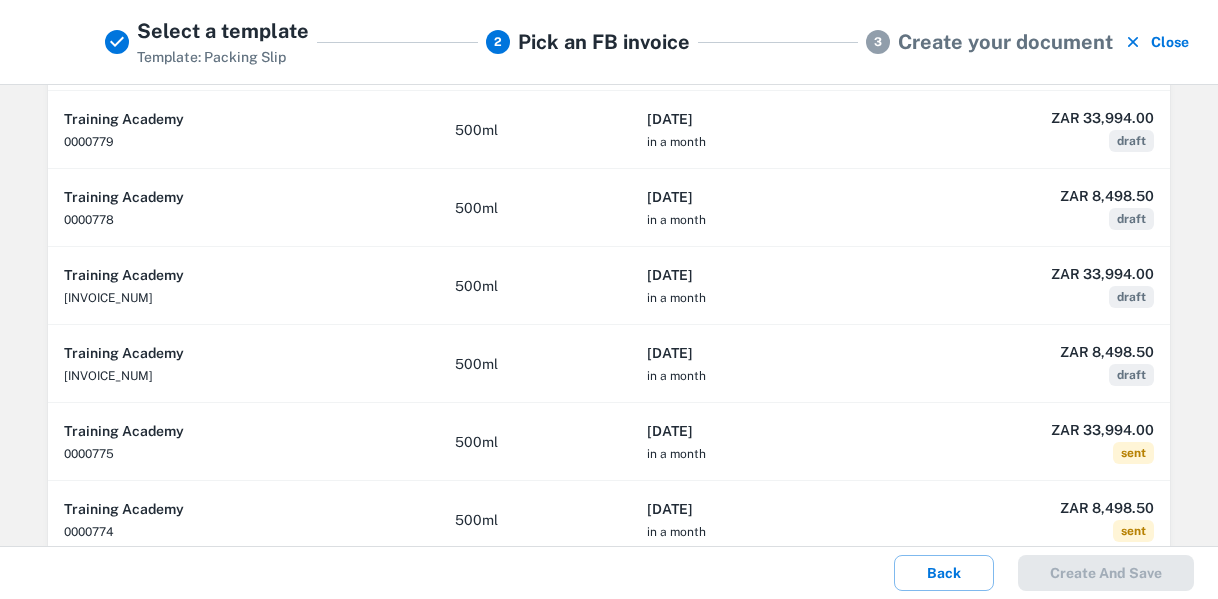 scroll, scrollTop: 346, scrollLeft: 0, axis: vertical 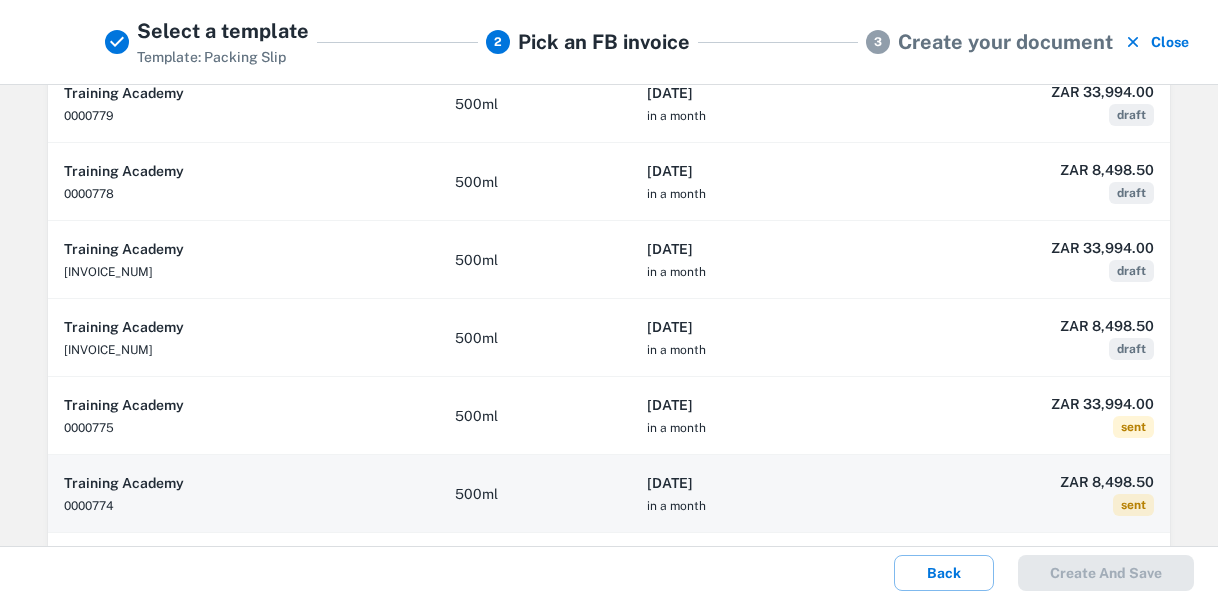 click on "[DATE] in a month" at bounding box center [759, 494] 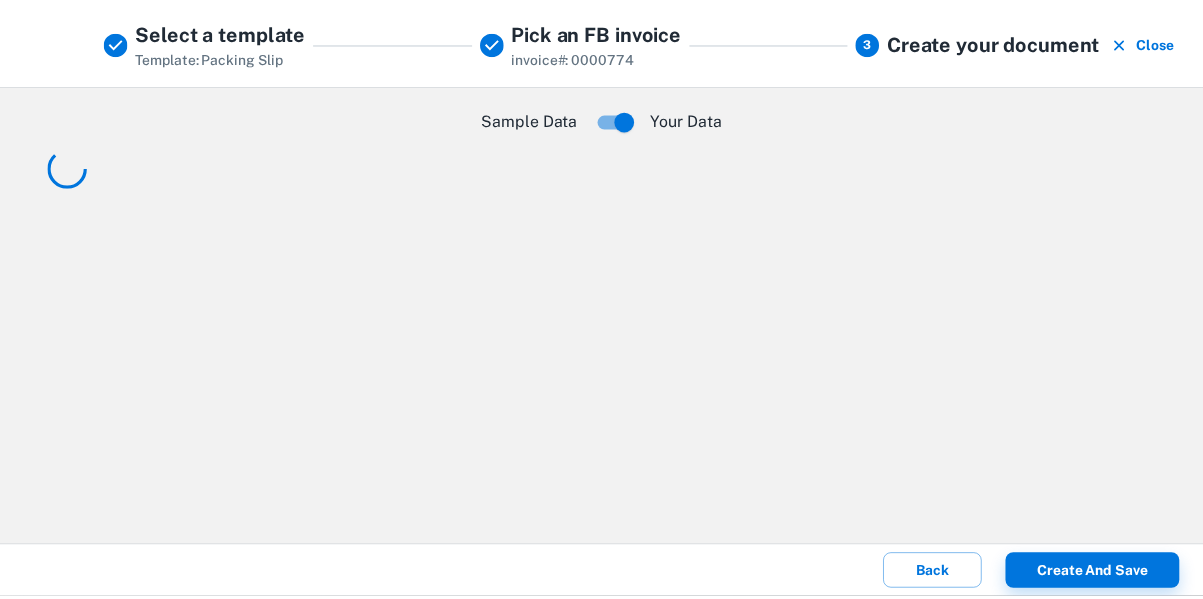 scroll, scrollTop: 0, scrollLeft: 0, axis: both 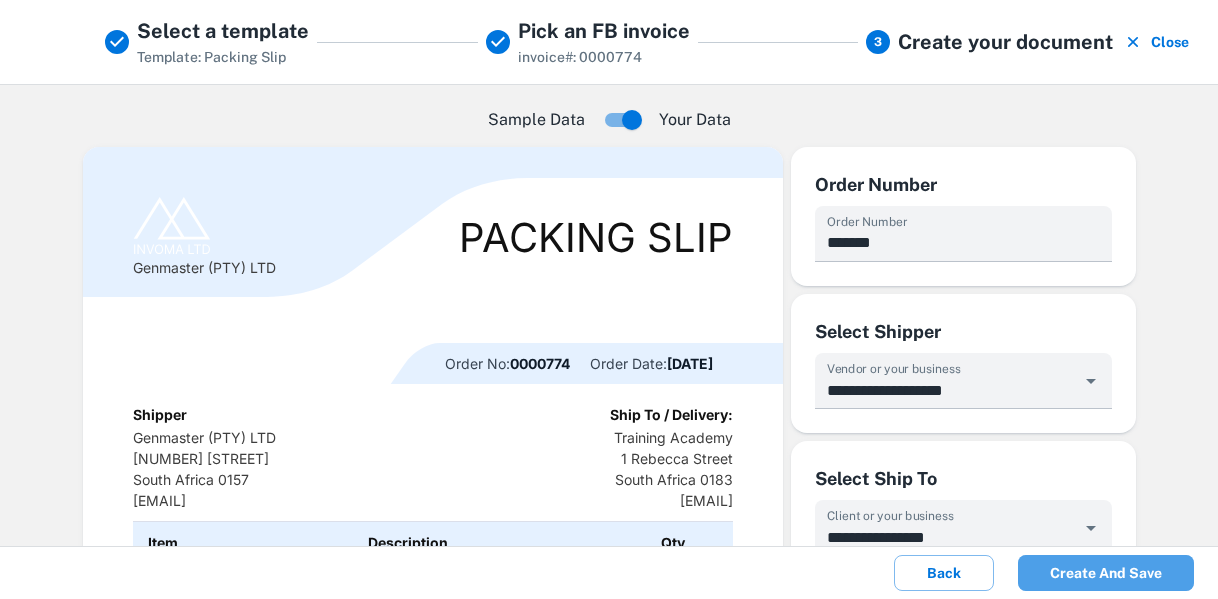 click on "Create and save" at bounding box center (1106, 573) 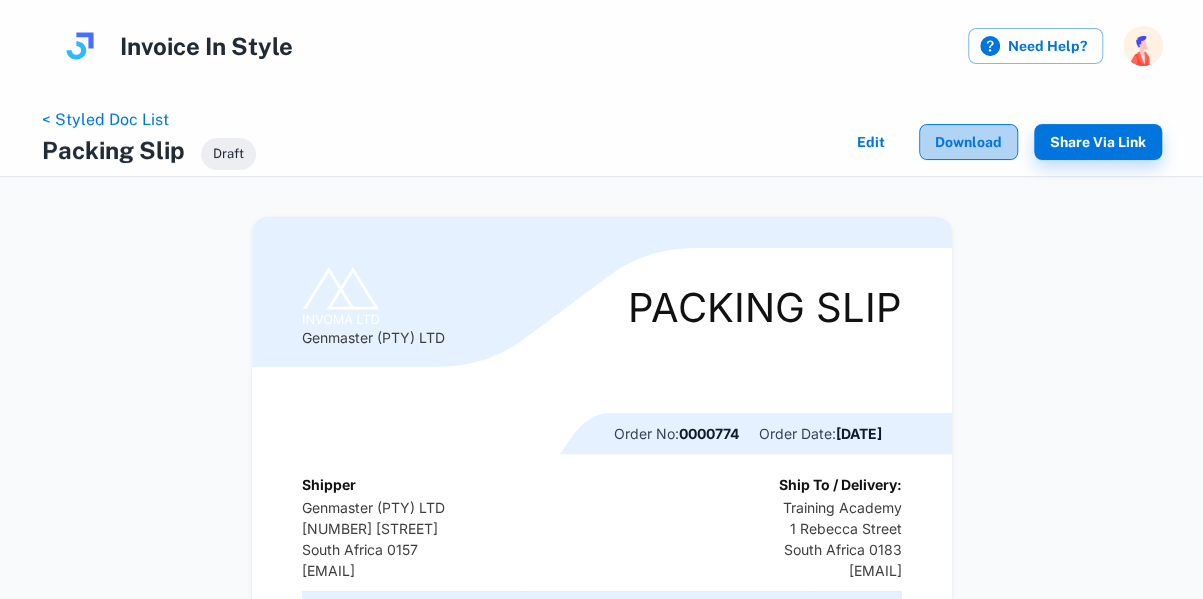 click on "Download" at bounding box center [968, 142] 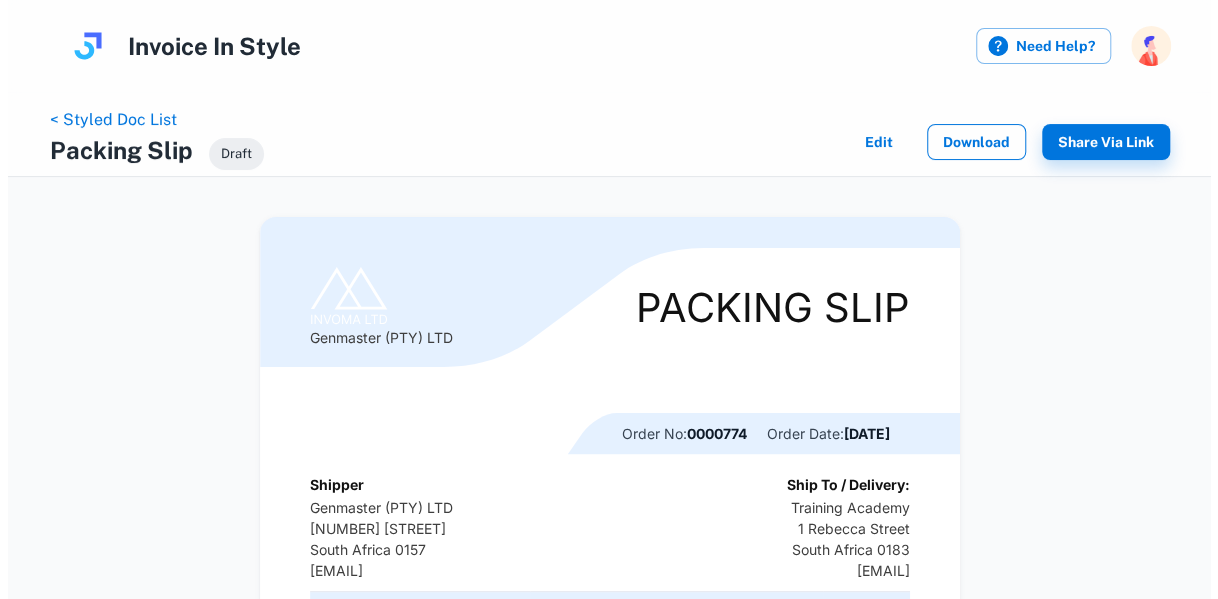 scroll, scrollTop: 0, scrollLeft: 0, axis: both 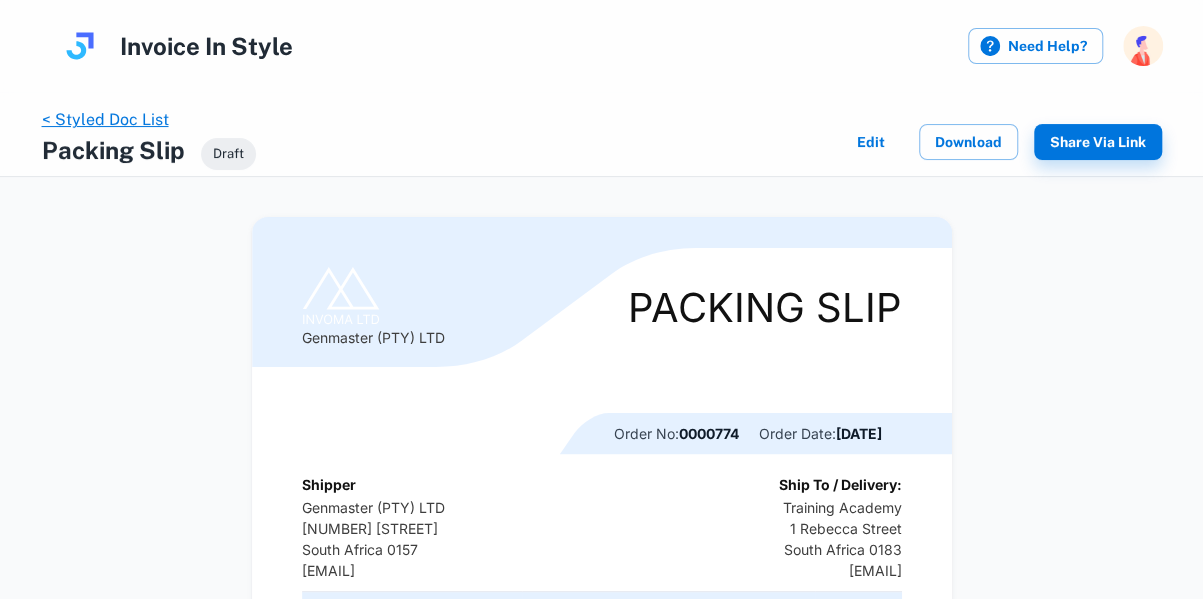 click on "< Styled Doc List" at bounding box center [105, 119] 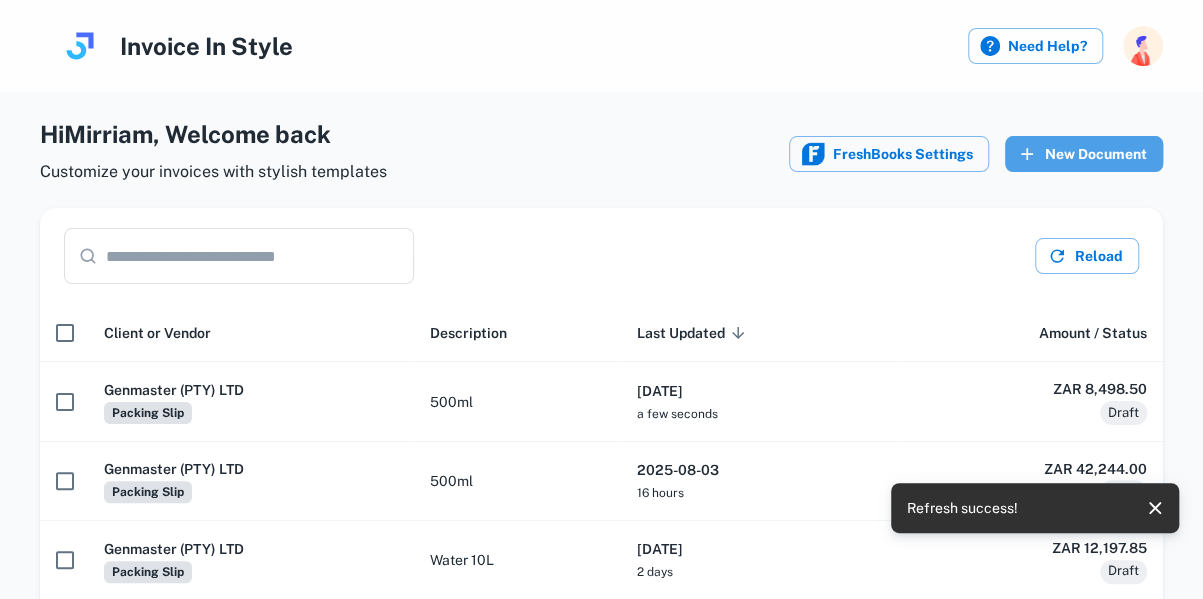click on "New Document" at bounding box center [1084, 154] 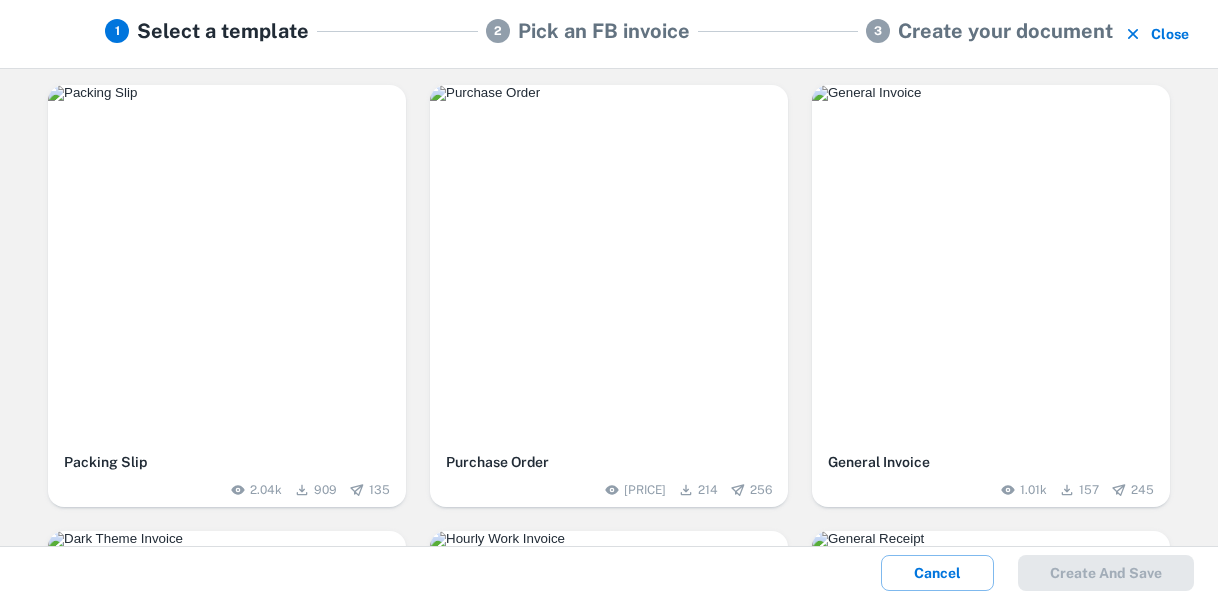 click at bounding box center [227, 264] 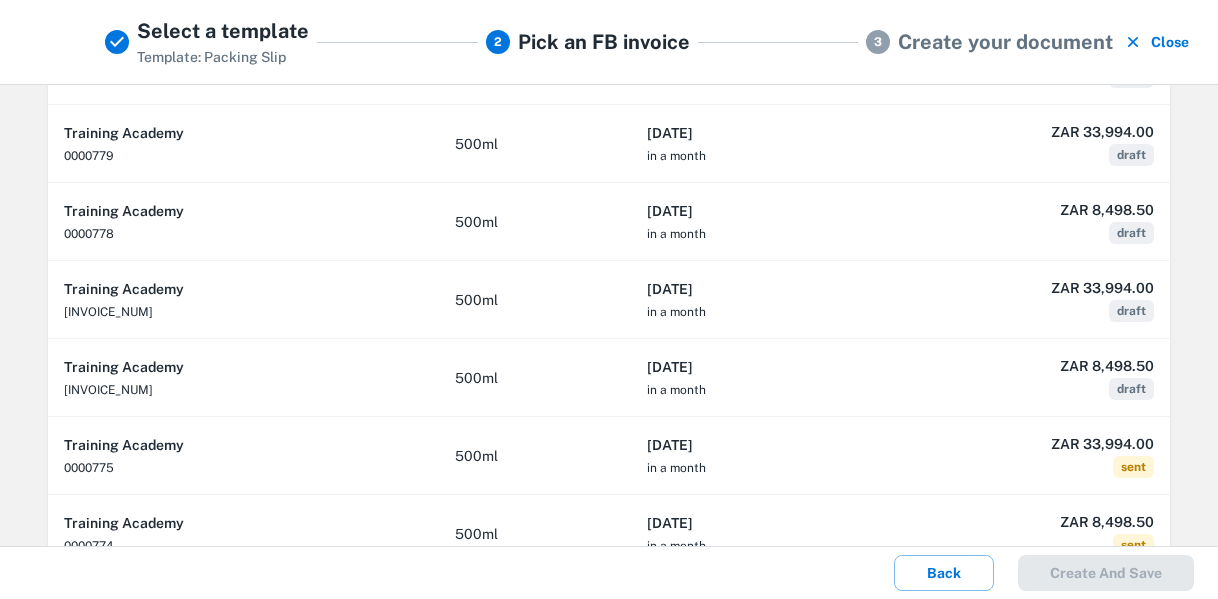 scroll, scrollTop: 320, scrollLeft: 0, axis: vertical 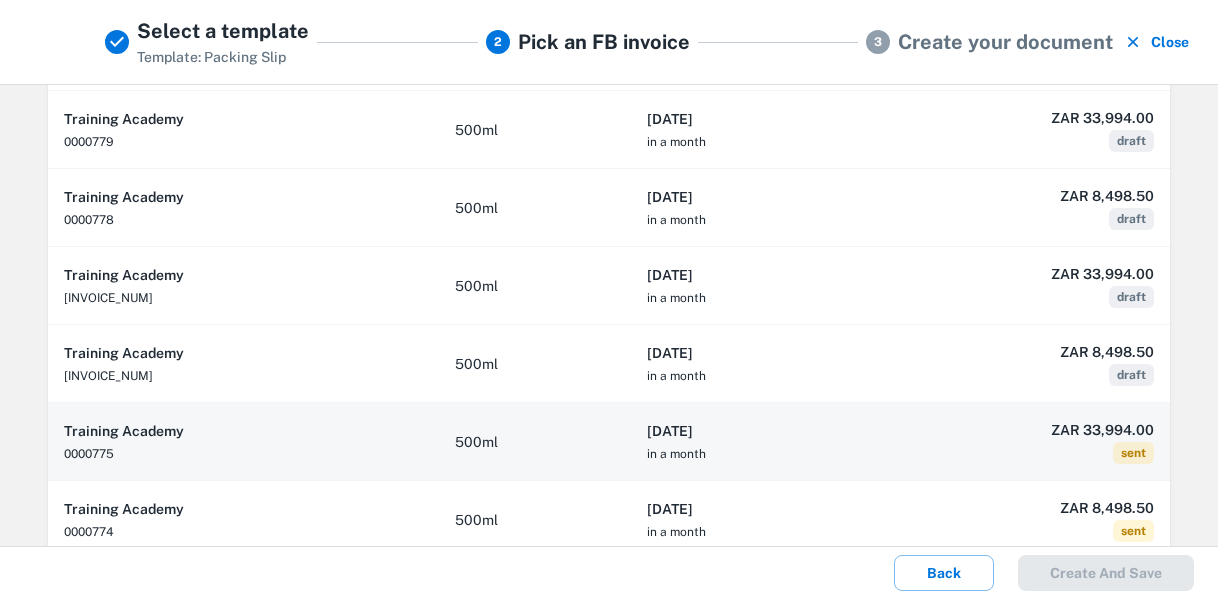 click on "[DATE] in a month" at bounding box center [759, 442] 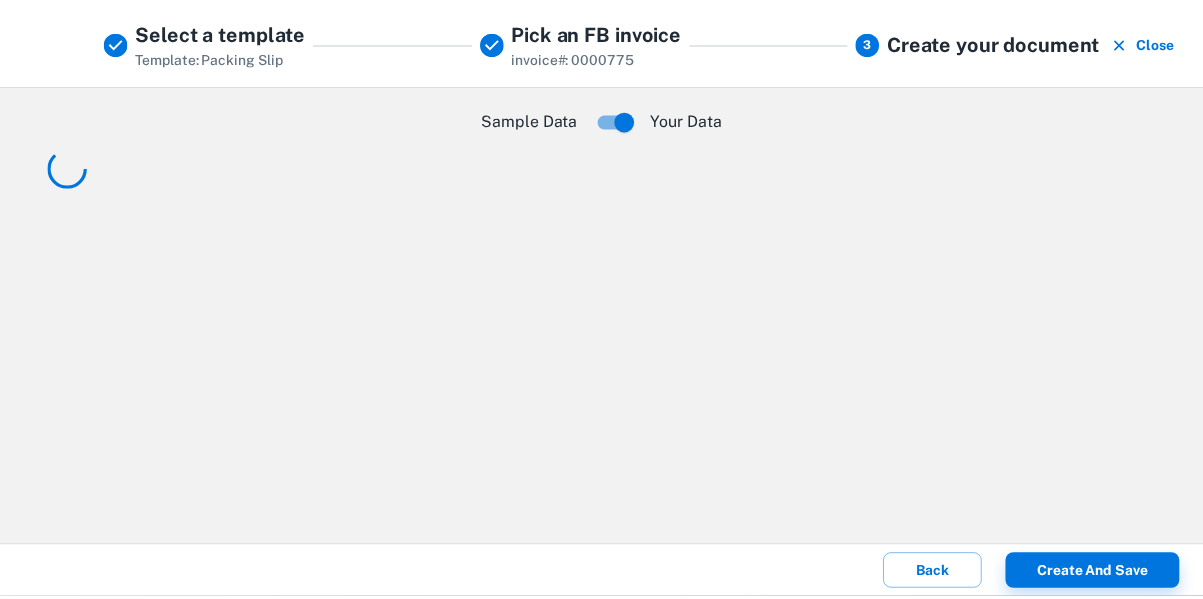 scroll, scrollTop: 0, scrollLeft: 0, axis: both 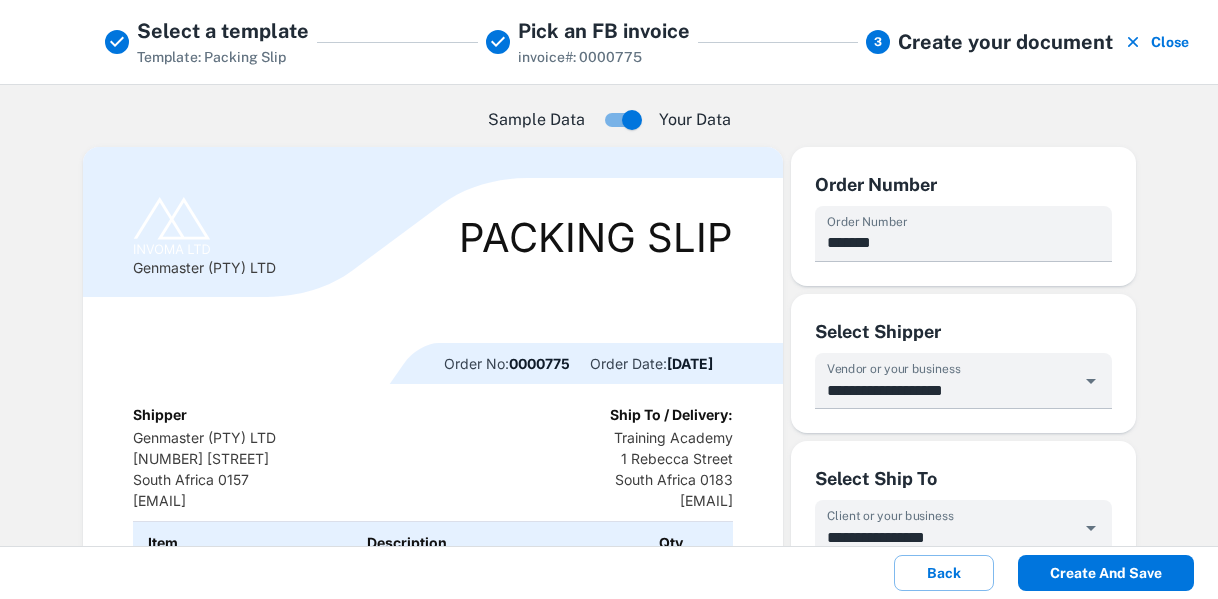click on "Create and save" at bounding box center (1106, 573) 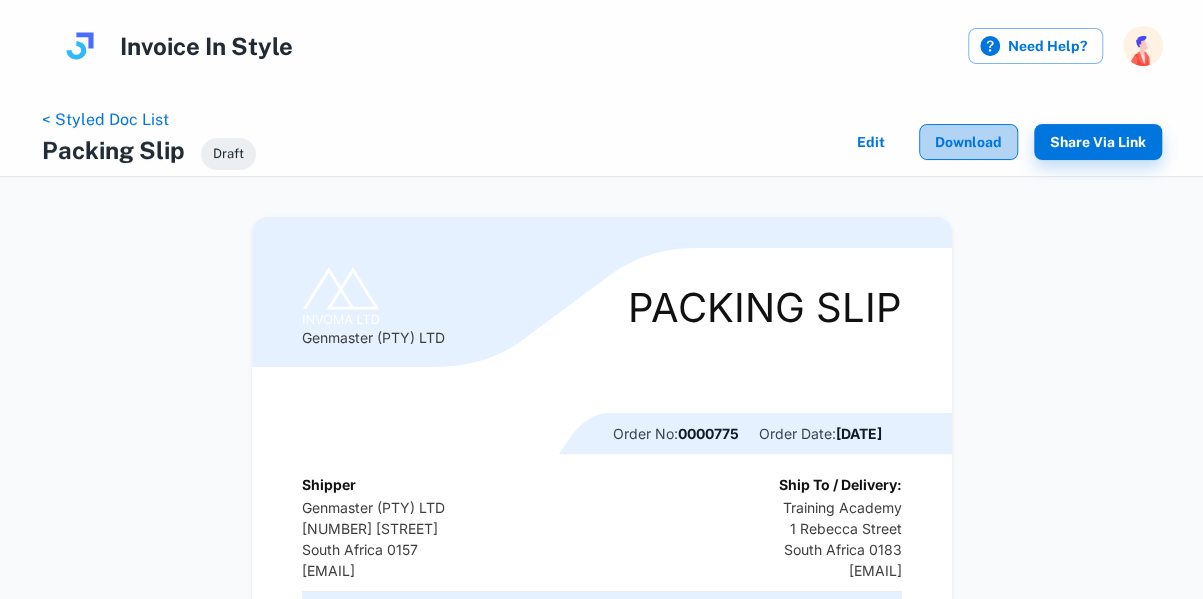 click on "Download" at bounding box center (968, 142) 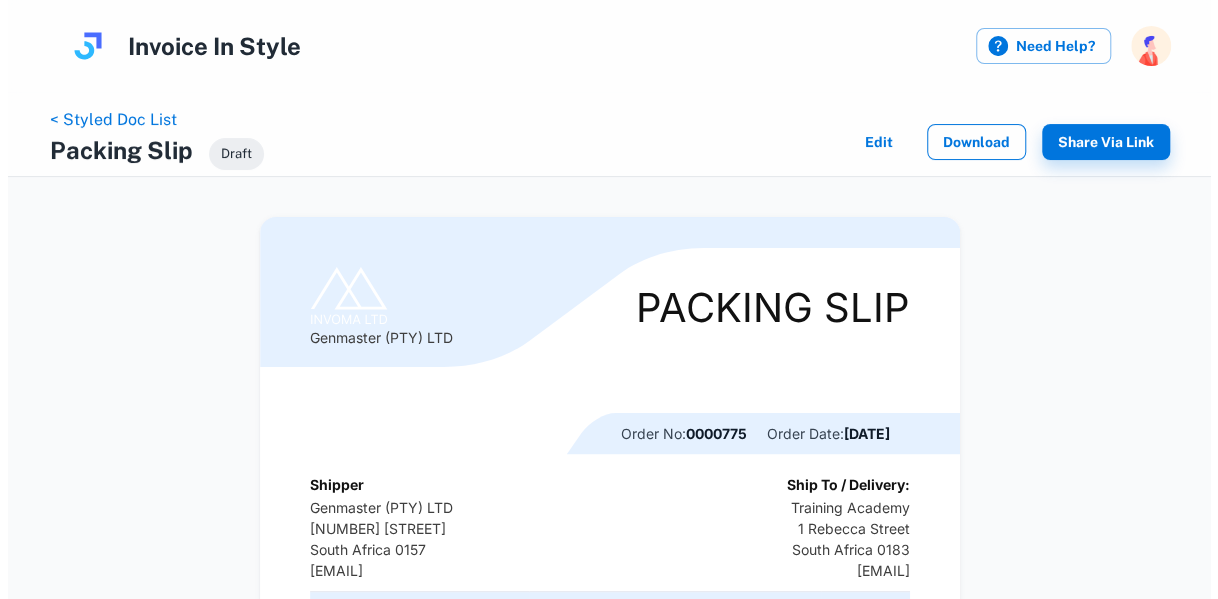 scroll, scrollTop: 0, scrollLeft: 0, axis: both 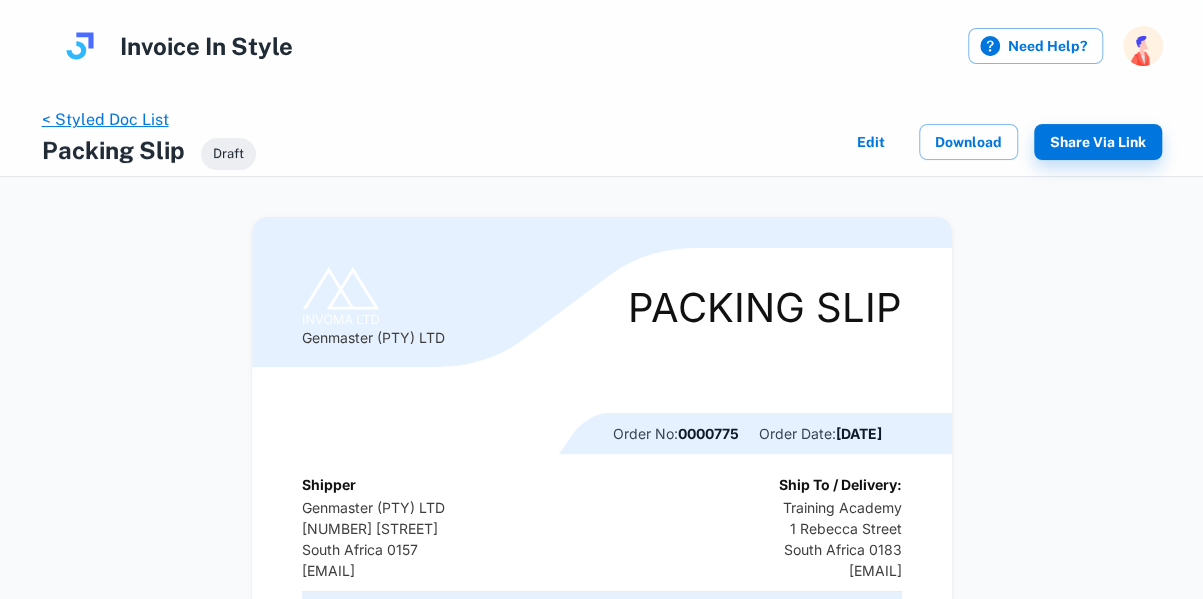click on "< Styled Doc List" at bounding box center (105, 119) 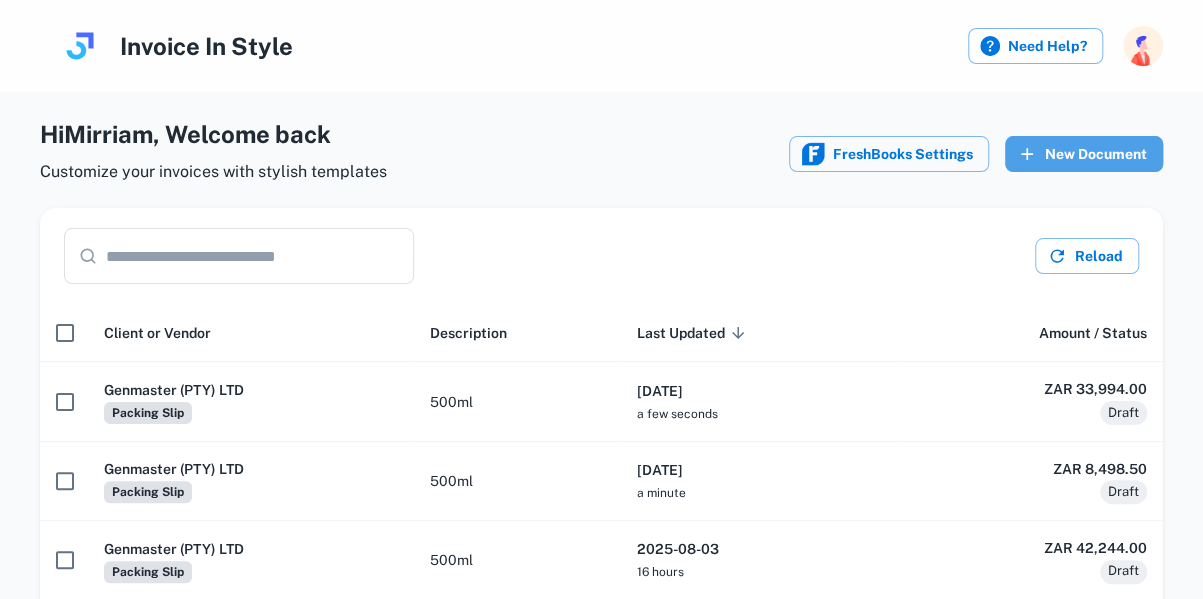 click on "New Document" at bounding box center [1084, 154] 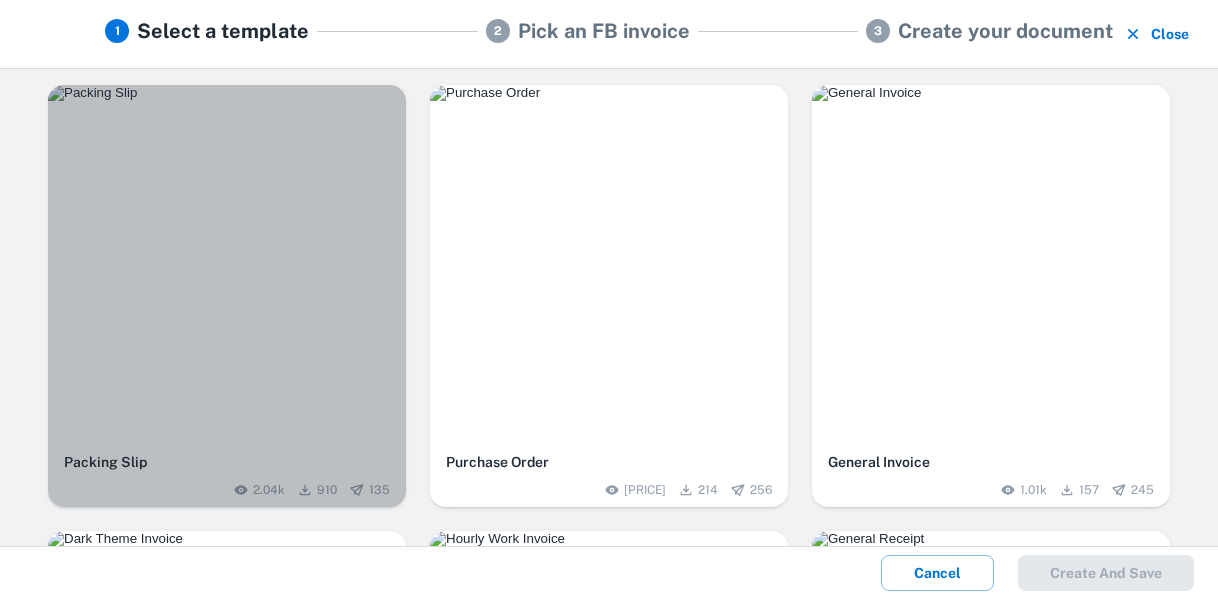 click at bounding box center [227, 264] 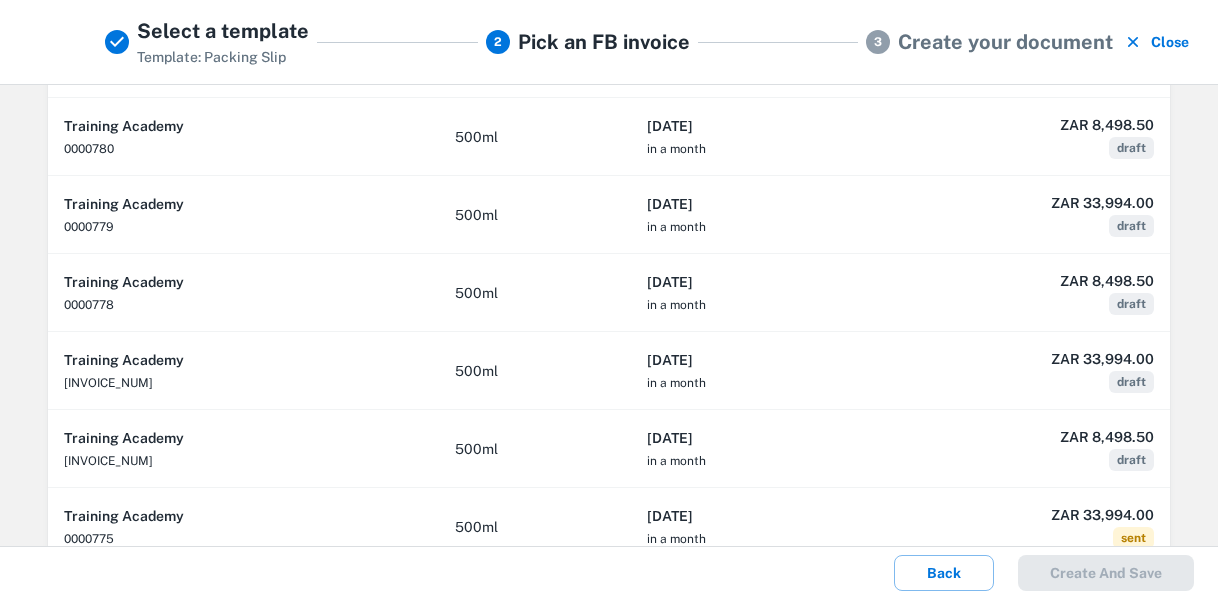 scroll, scrollTop: 240, scrollLeft: 0, axis: vertical 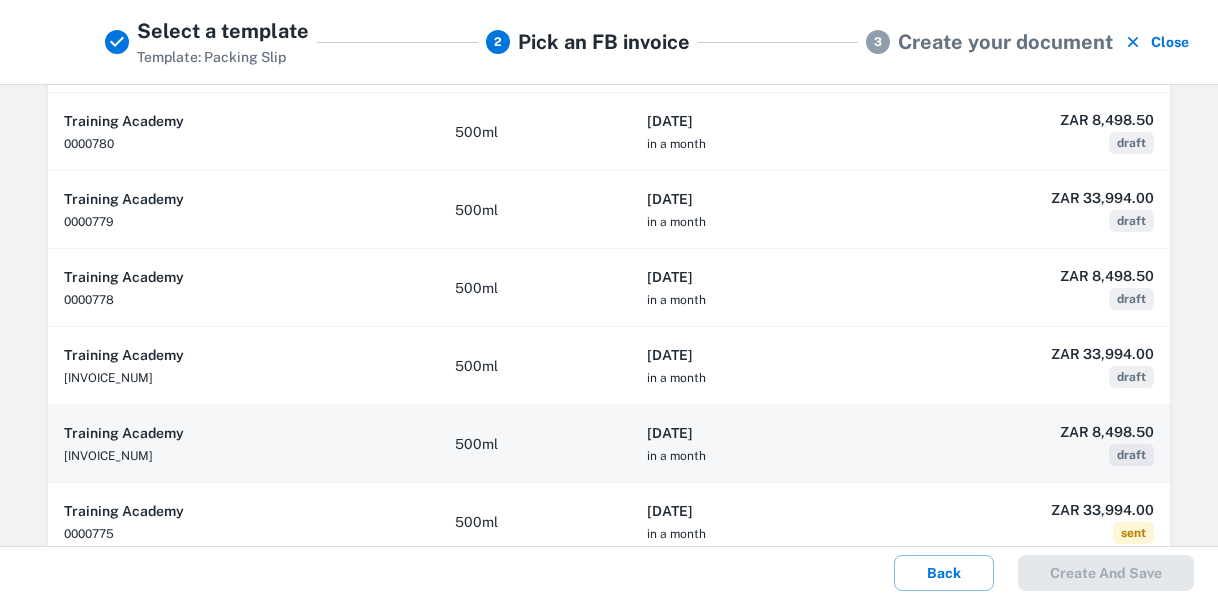 click on "[DATE] in a month" at bounding box center (759, 444) 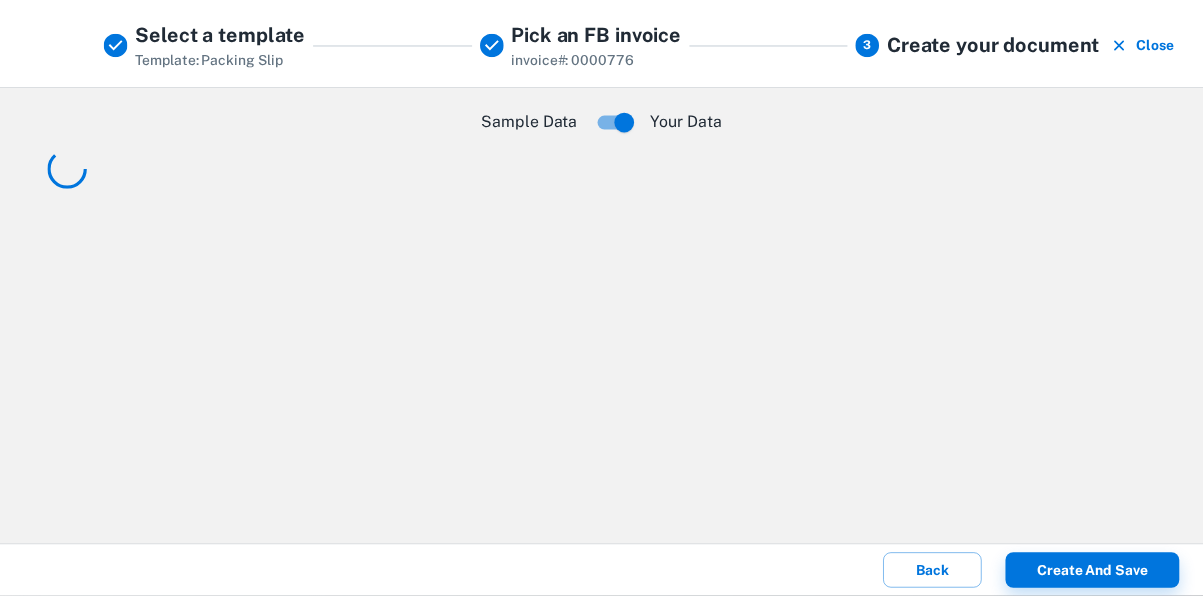 scroll, scrollTop: 0, scrollLeft: 0, axis: both 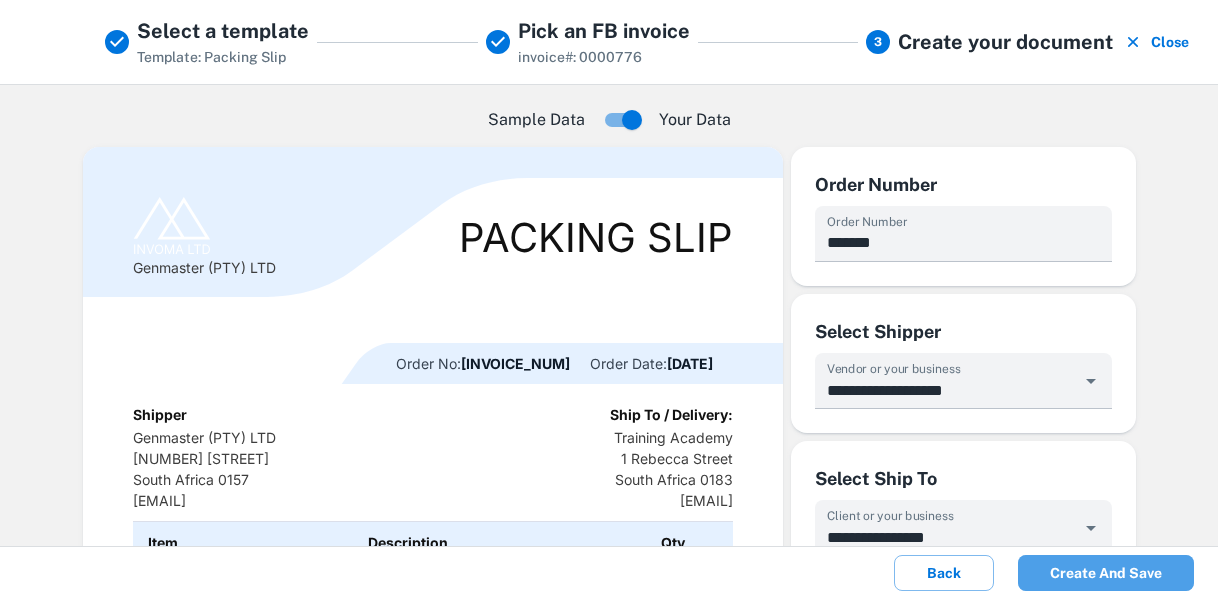 click on "Create and save" at bounding box center (1106, 573) 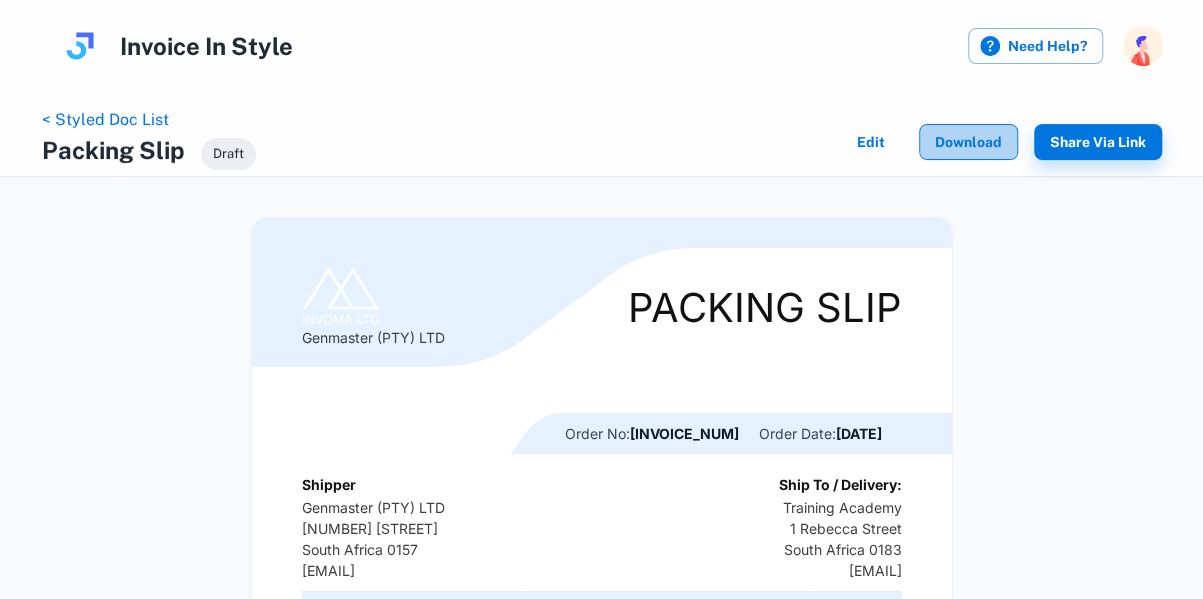 click on "Download" at bounding box center (968, 142) 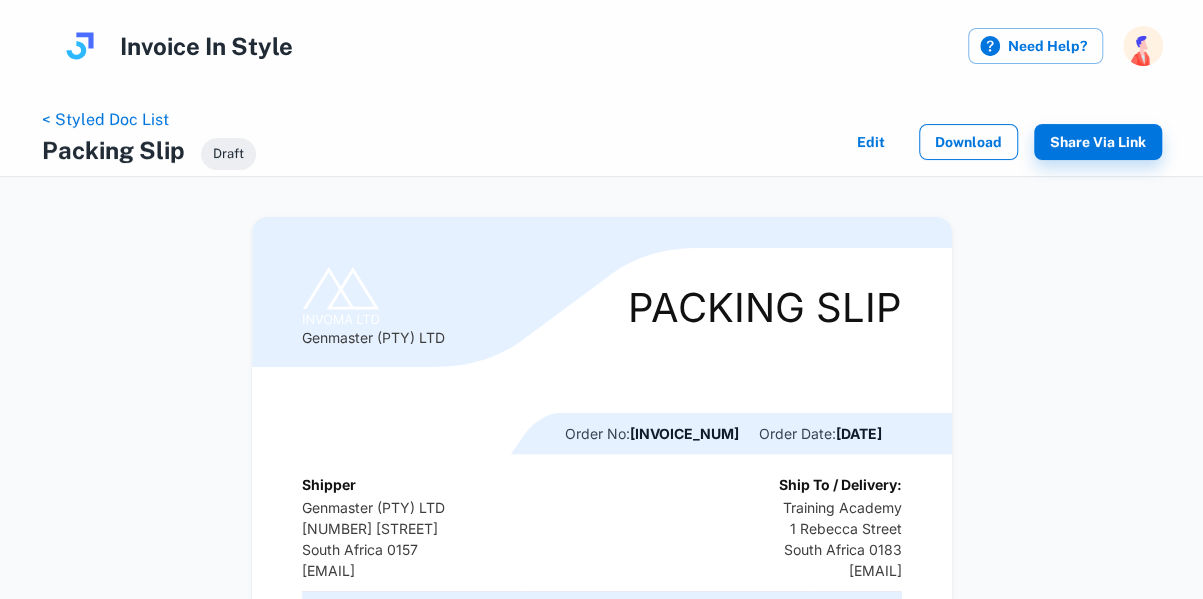 scroll, scrollTop: 0, scrollLeft: 0, axis: both 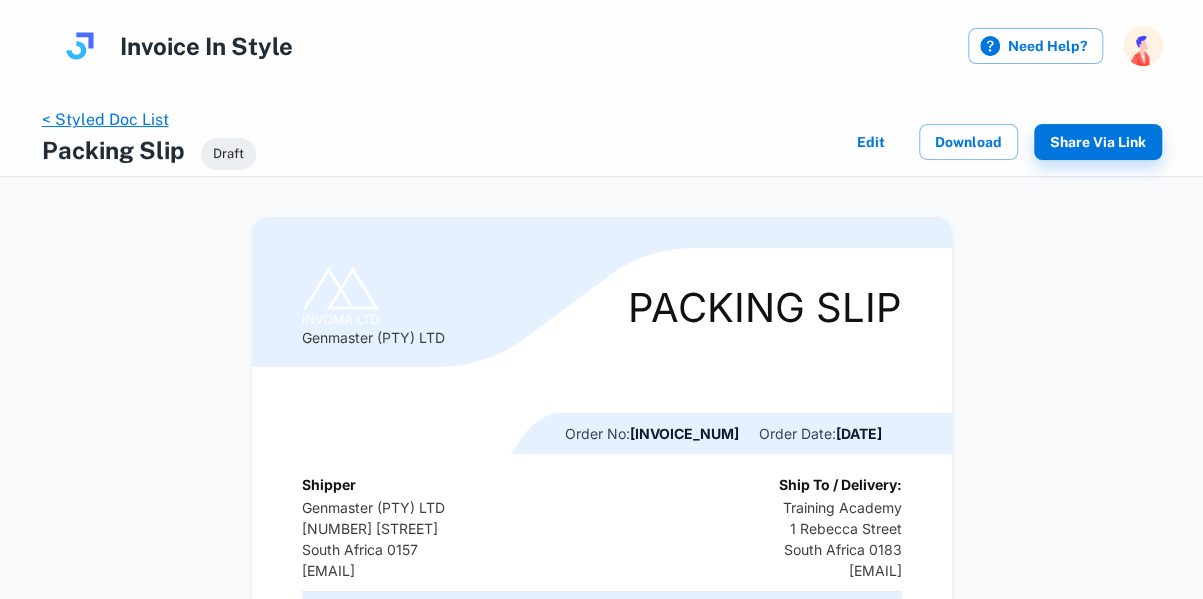 click on "< Styled Doc List" at bounding box center (105, 119) 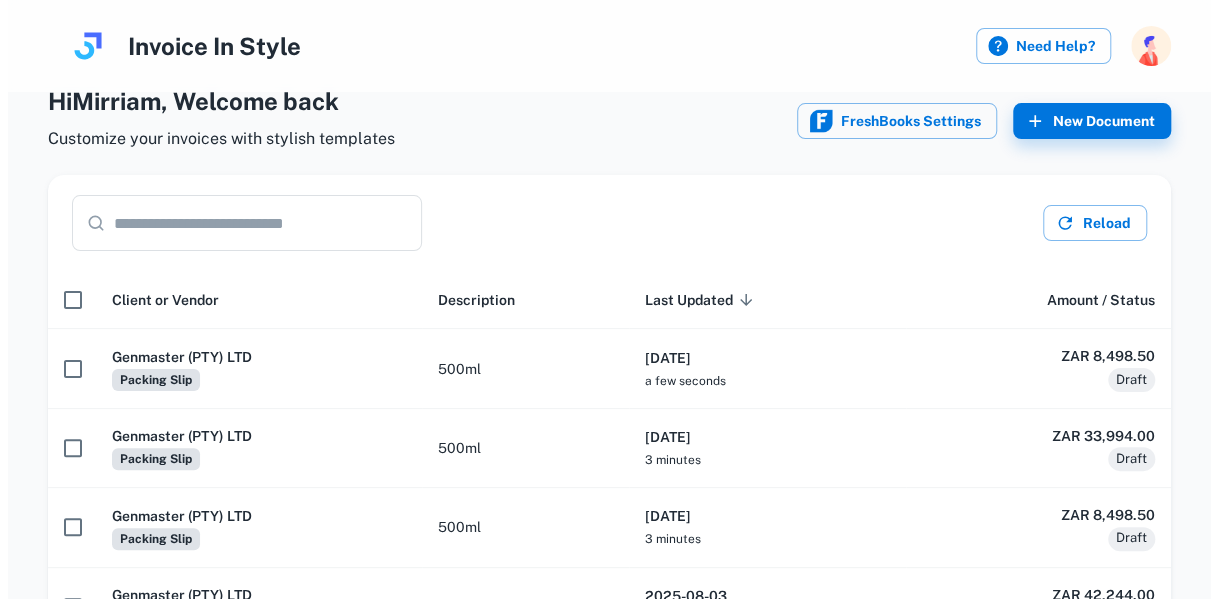 scroll, scrollTop: 0, scrollLeft: 0, axis: both 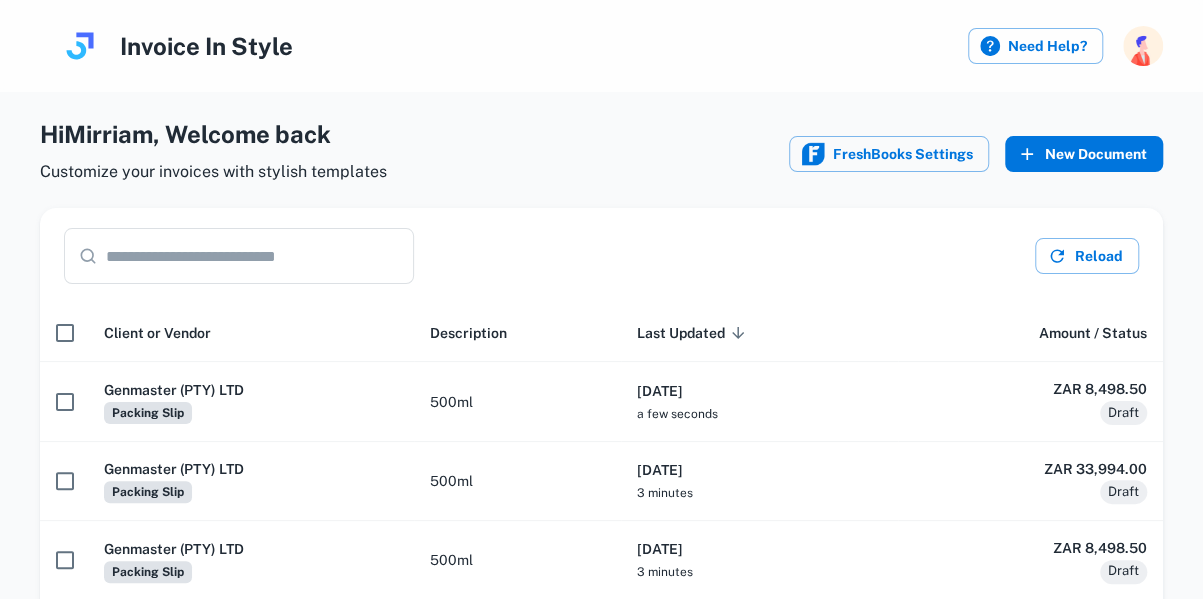 click on "New Document" at bounding box center [1084, 154] 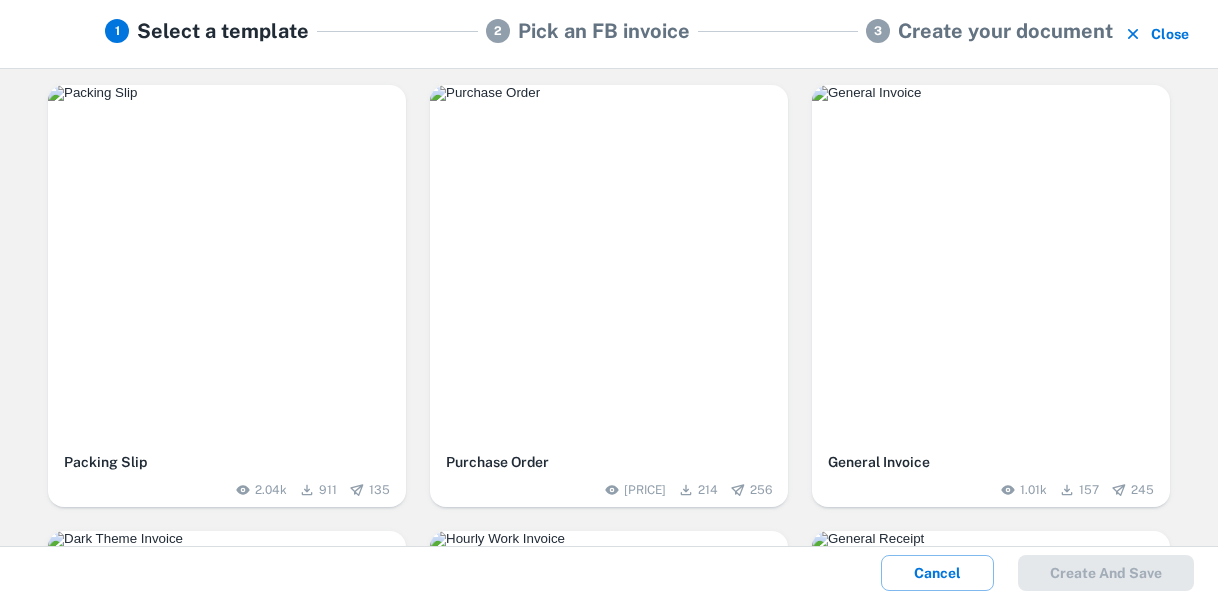 click at bounding box center [227, 264] 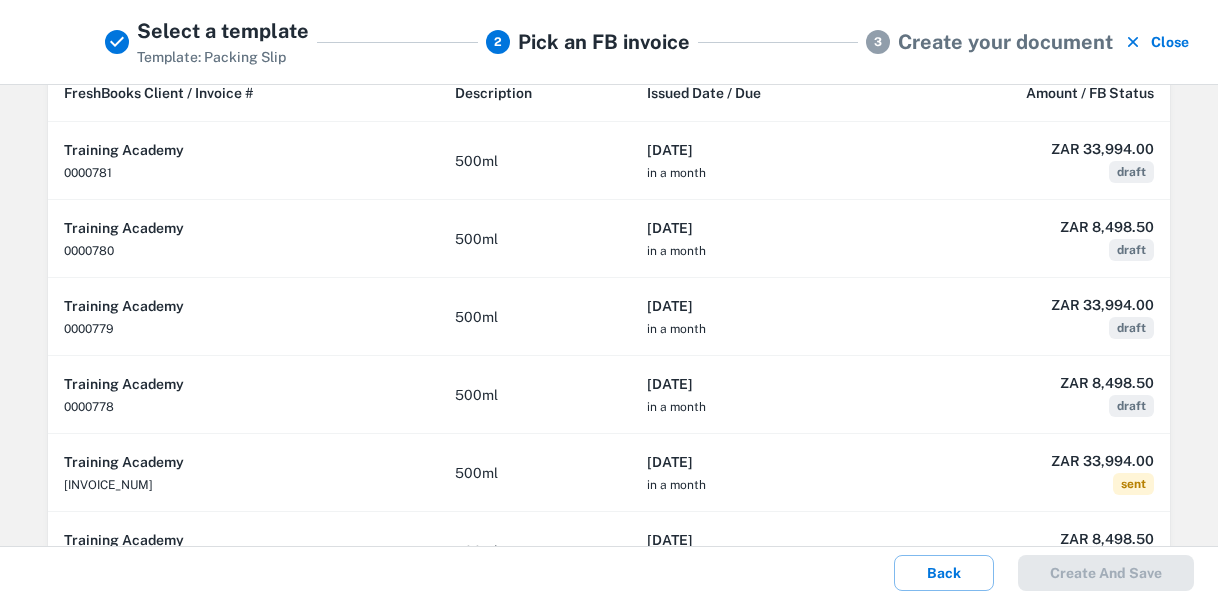scroll, scrollTop: 226, scrollLeft: 0, axis: vertical 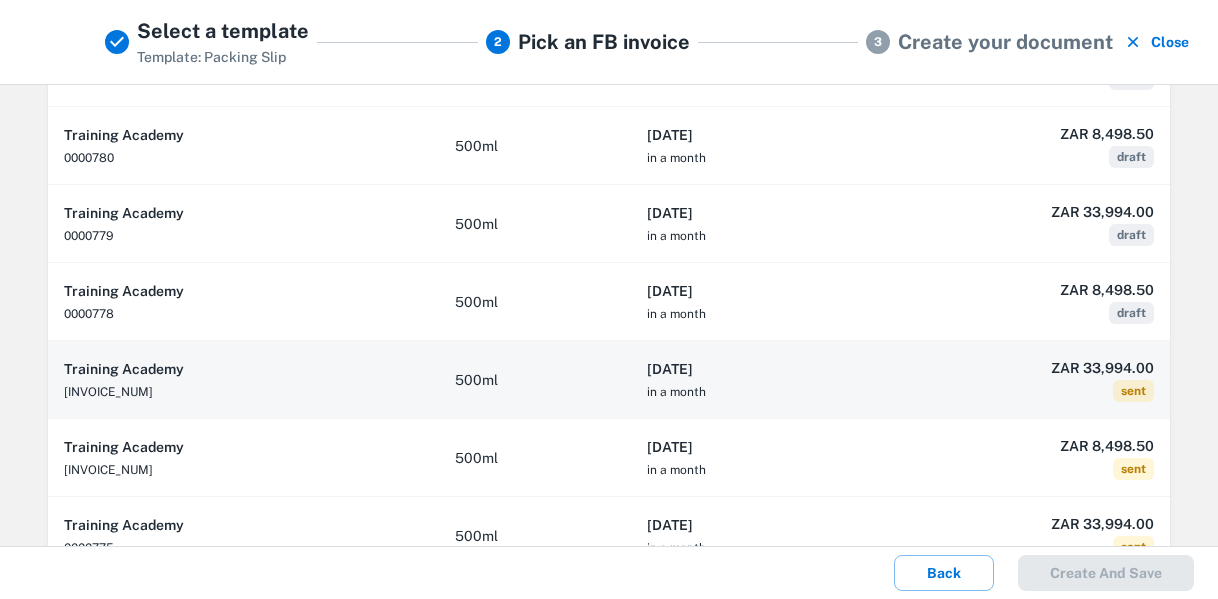 click on "[DATE]" at bounding box center (759, 369) 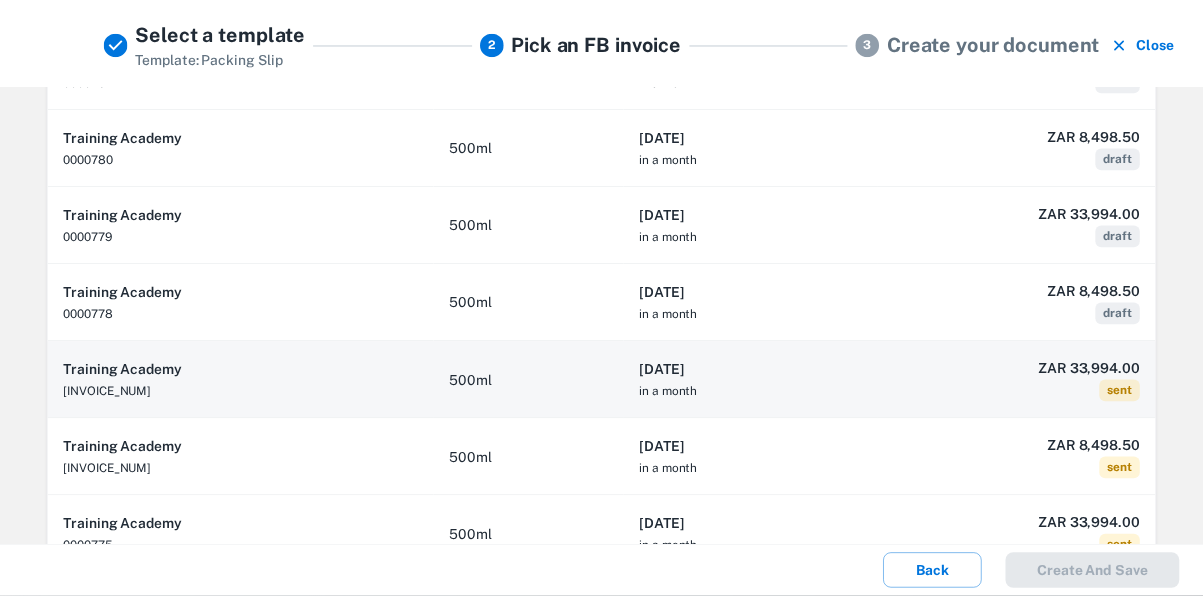 scroll, scrollTop: 0, scrollLeft: 0, axis: both 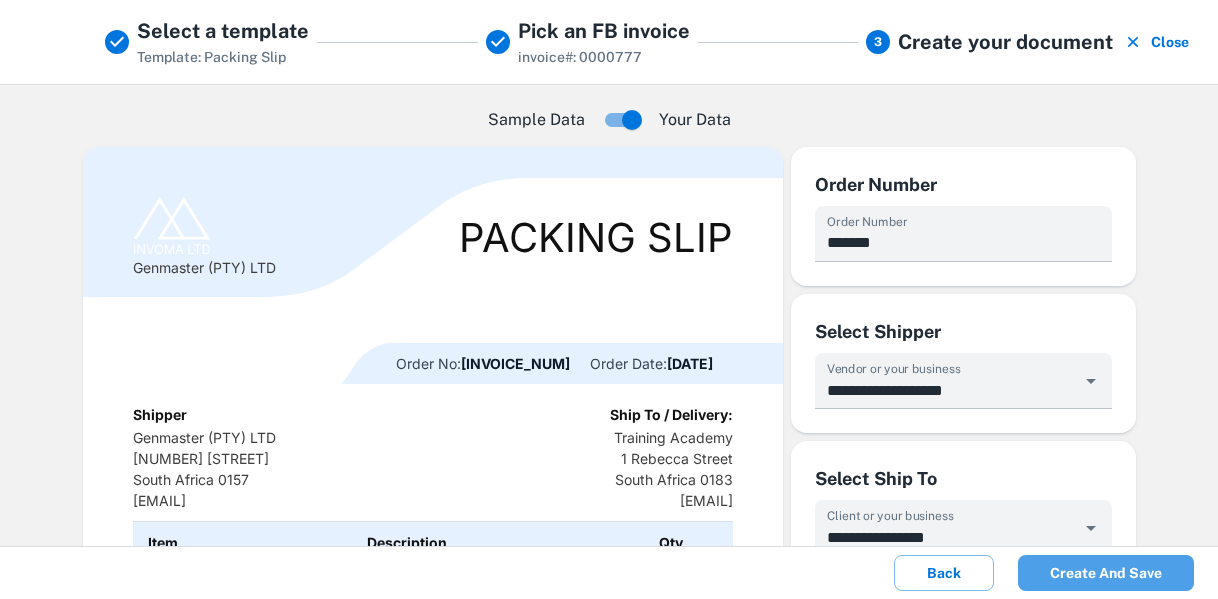 click on "Create and save" at bounding box center [1106, 573] 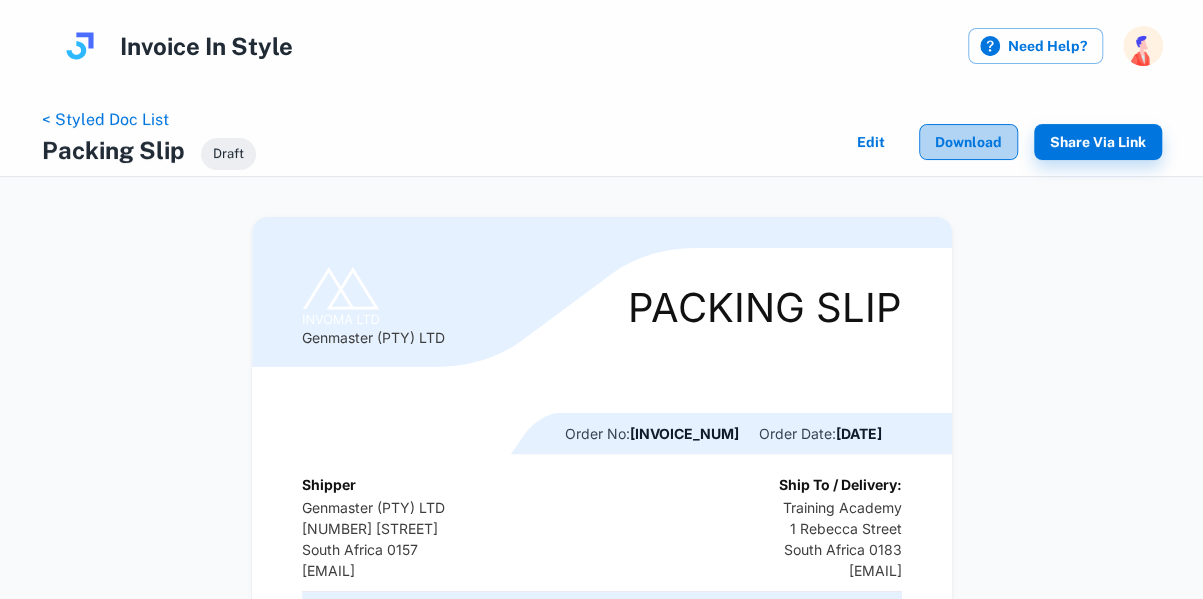 click on "Download" at bounding box center [968, 142] 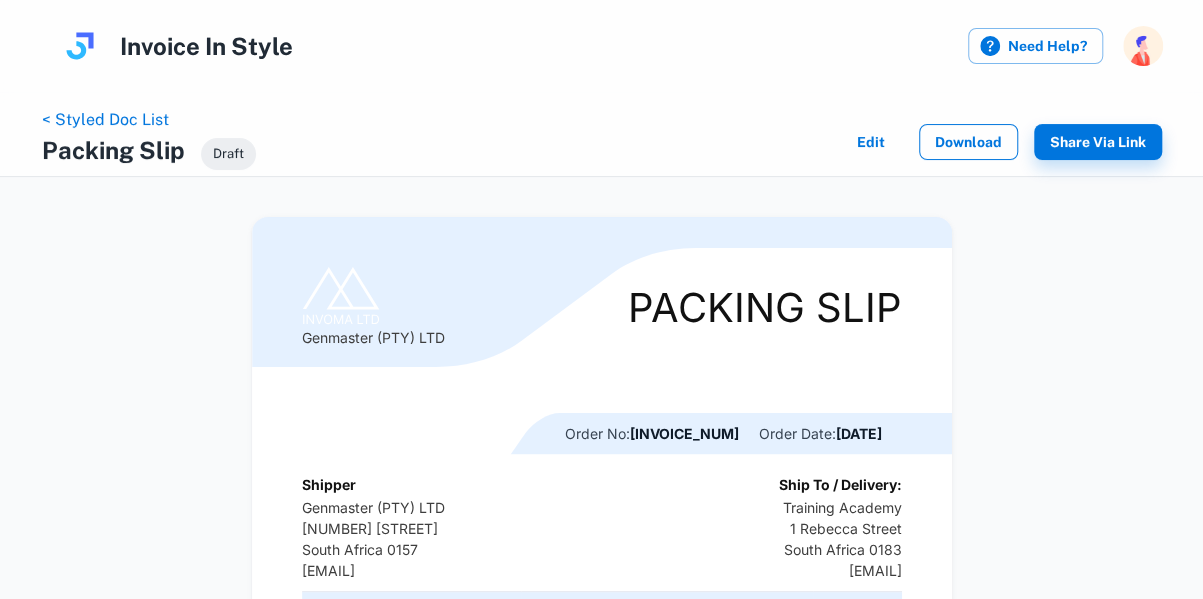 scroll, scrollTop: 0, scrollLeft: 0, axis: both 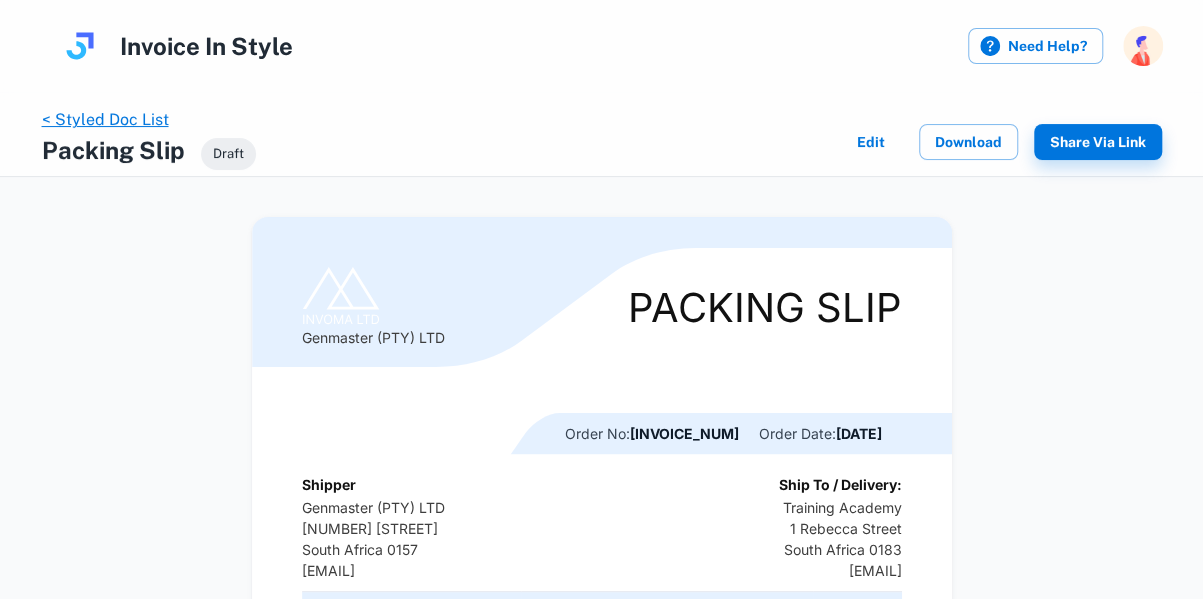 click on "< Styled Doc List" at bounding box center (105, 119) 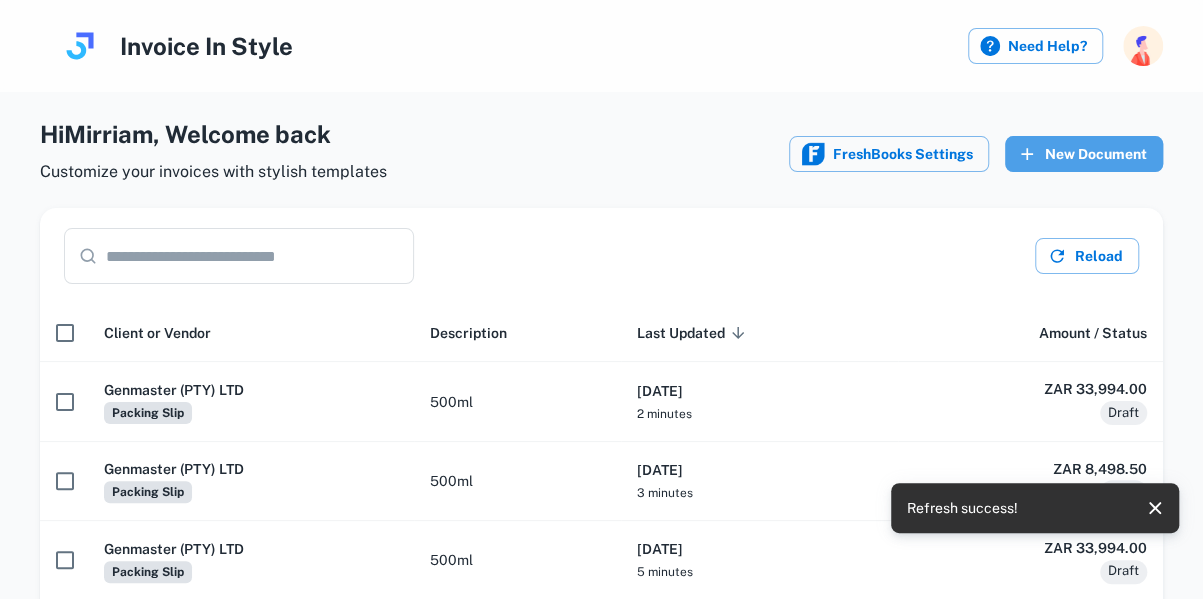 click on "New Document" at bounding box center [1084, 154] 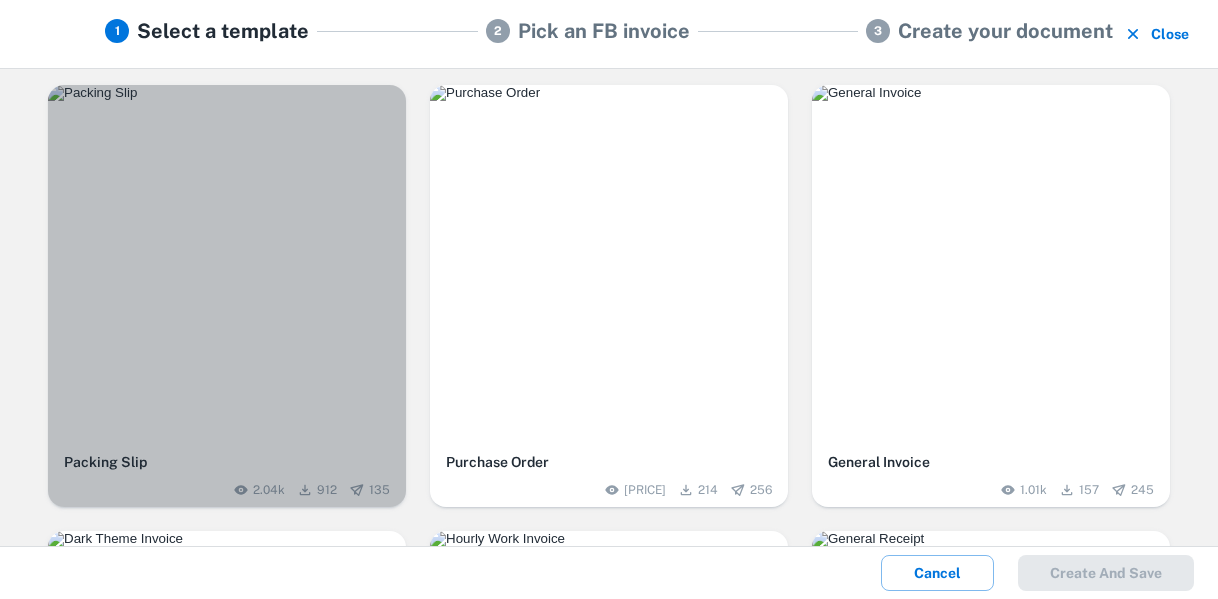 click at bounding box center (227, 264) 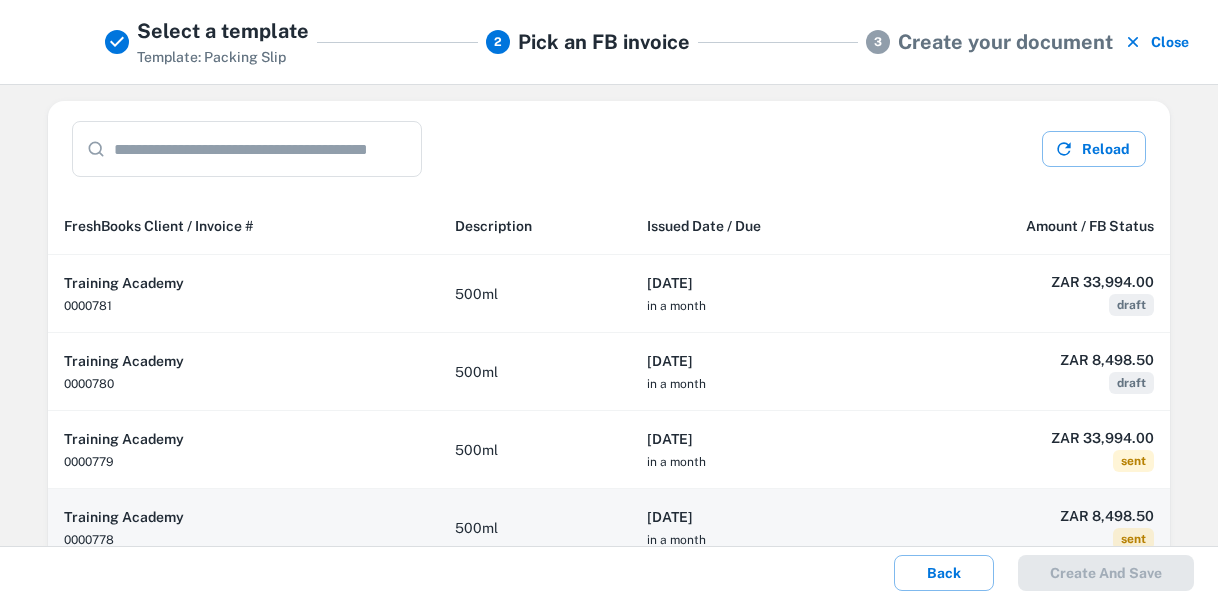 click on "[DATE] in a month" at bounding box center [759, 528] 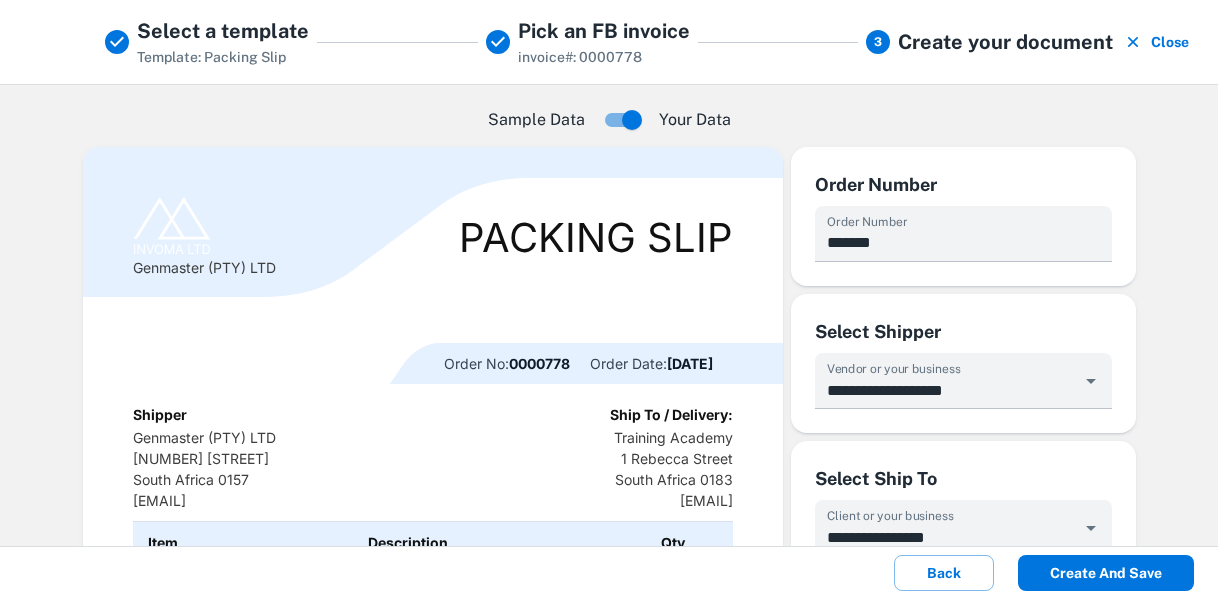 click on "Create and save" at bounding box center (1106, 573) 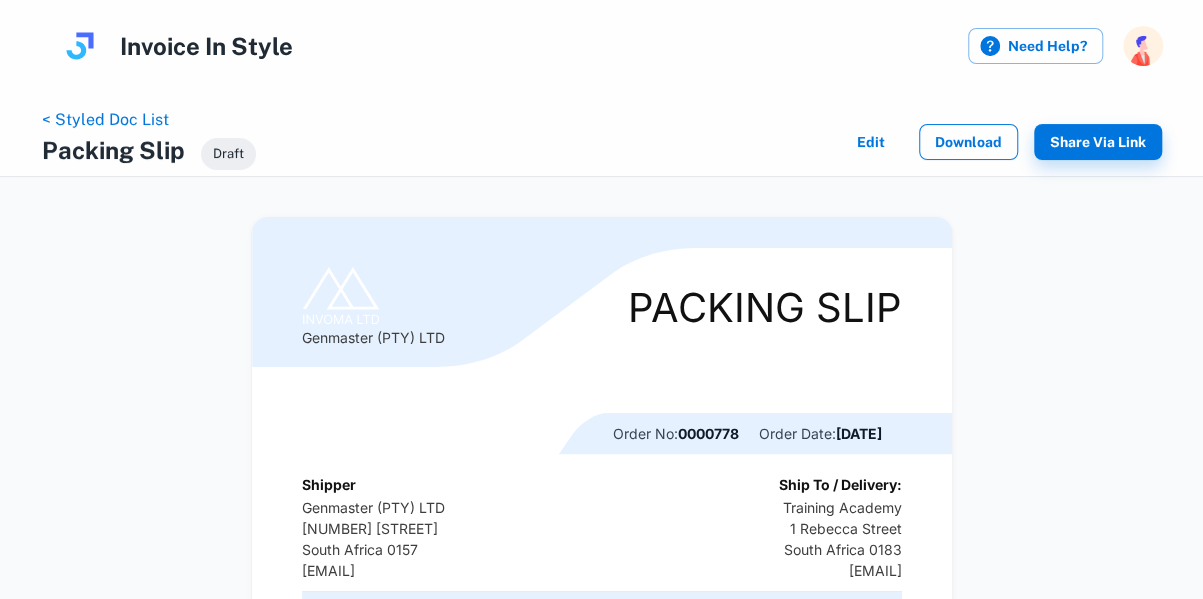 click on "Download" at bounding box center [968, 142] 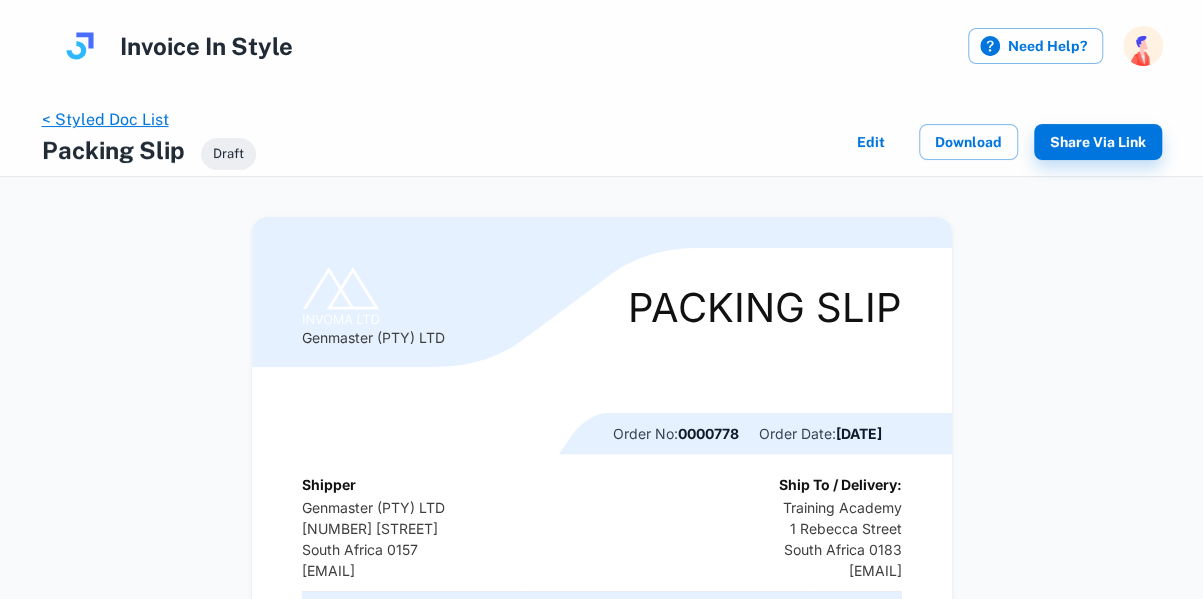 click on "< Styled Doc List" at bounding box center (105, 119) 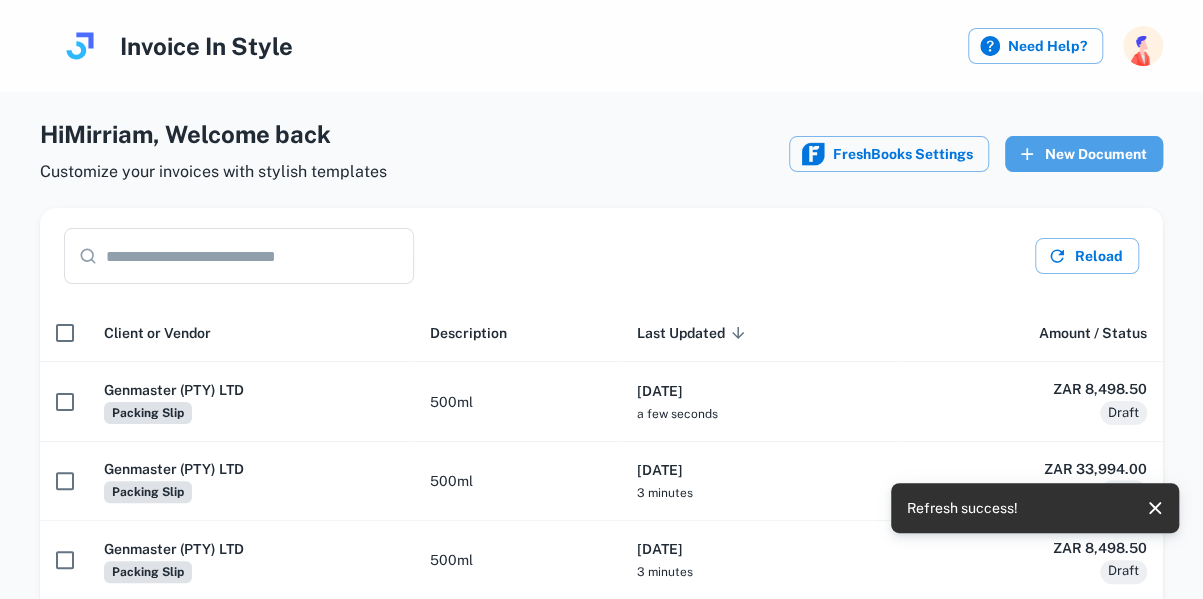 click on "New Document" at bounding box center (1084, 154) 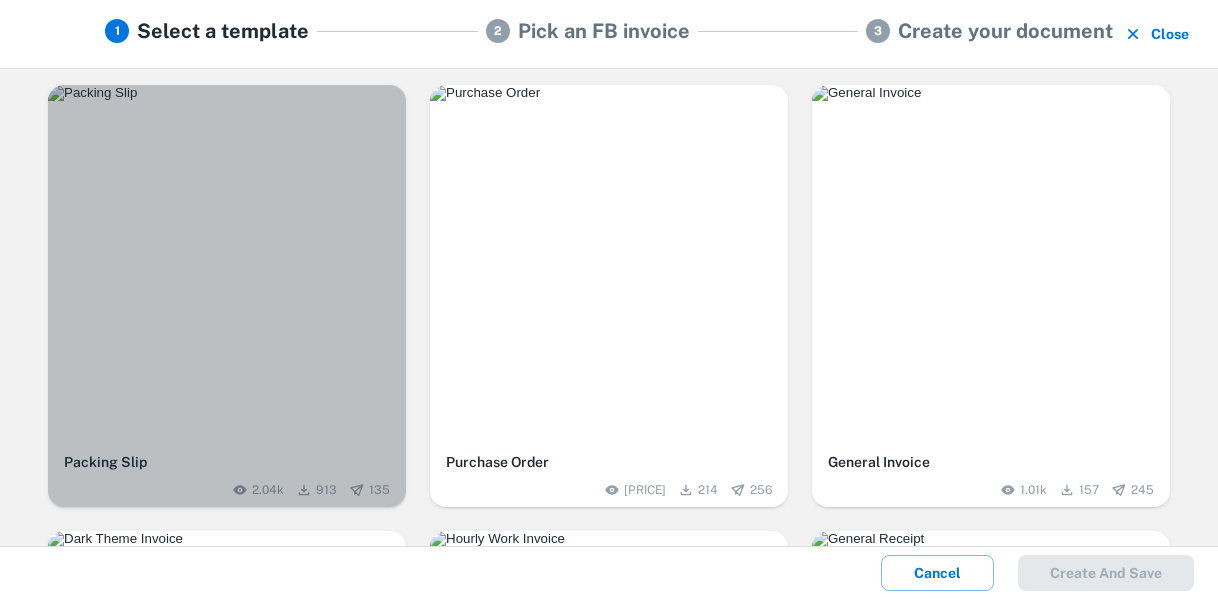 click at bounding box center (227, 93) 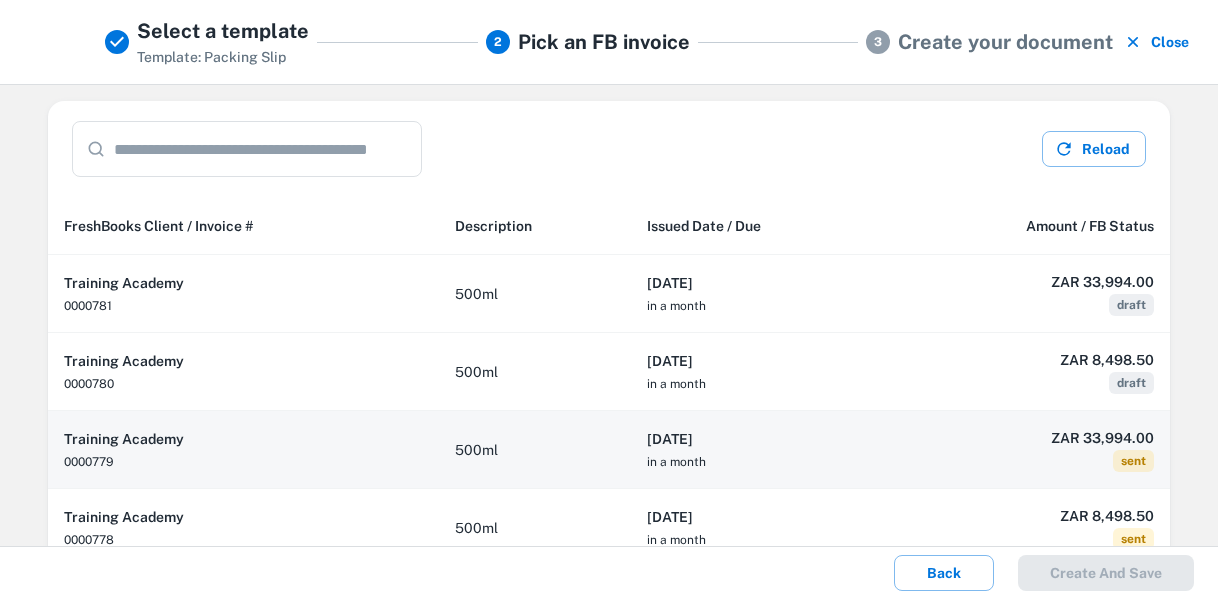 click on "500ml" at bounding box center (535, 450) 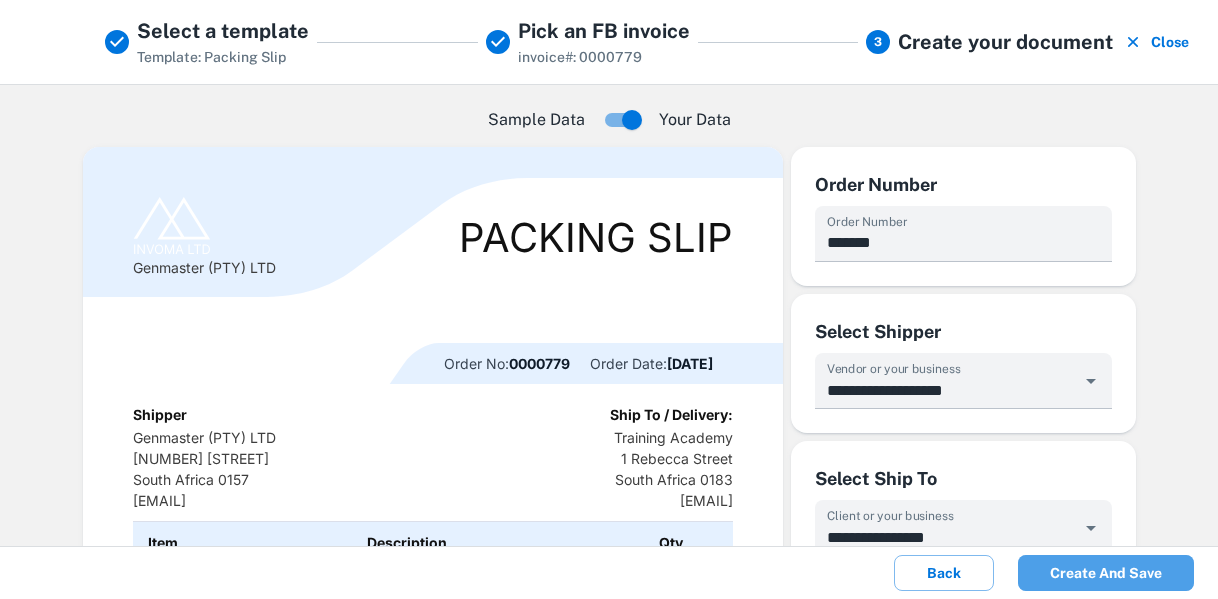 click on "Create and save" at bounding box center [1106, 573] 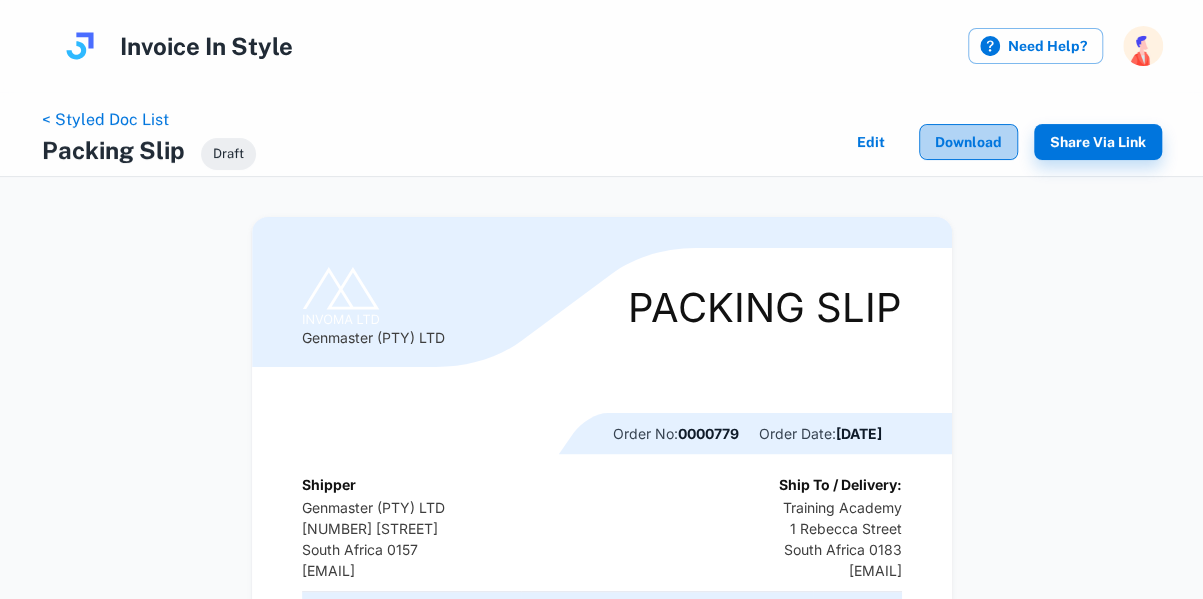click on "Download" at bounding box center (968, 142) 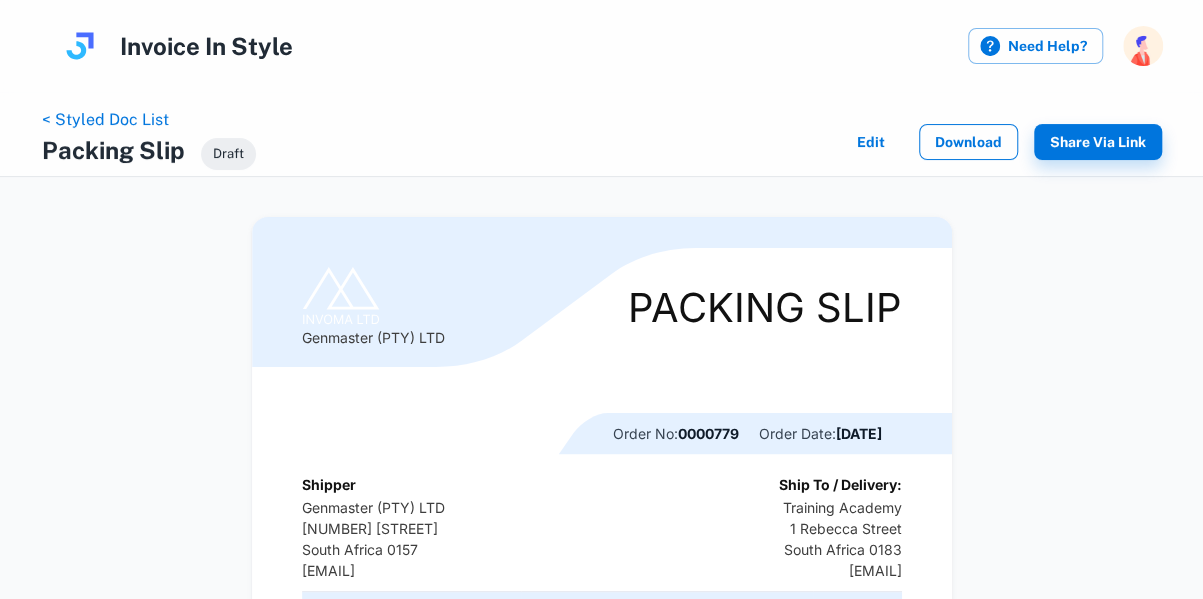 scroll, scrollTop: 0, scrollLeft: 0, axis: both 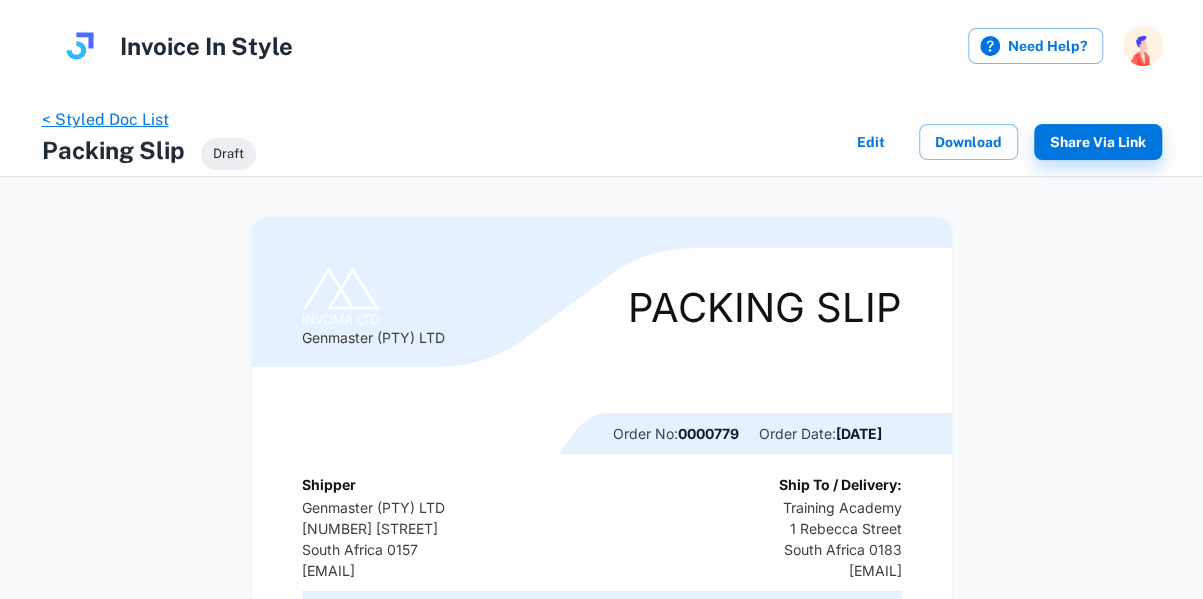 click on "< Styled Doc List" at bounding box center (105, 119) 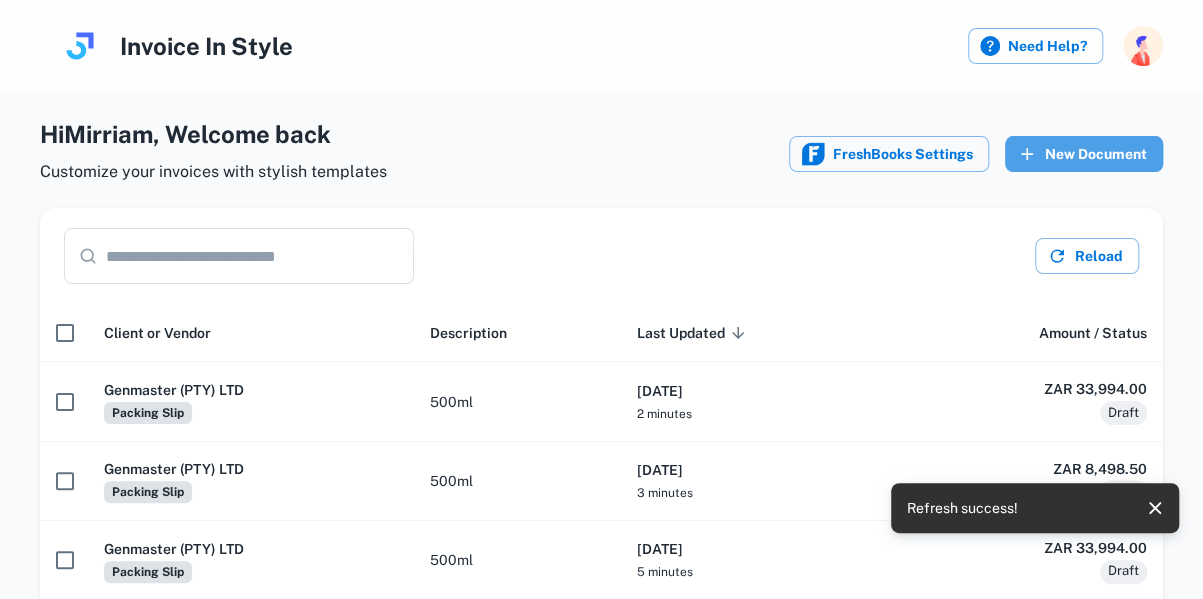 click on "New Document" at bounding box center [1084, 154] 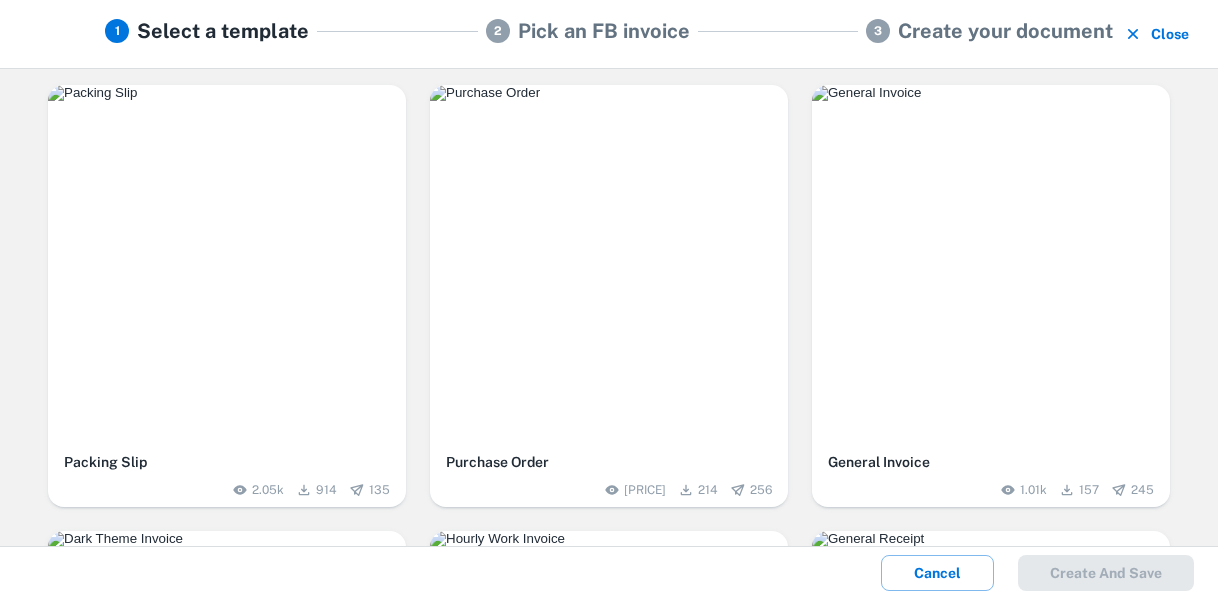 click at bounding box center [227, 264] 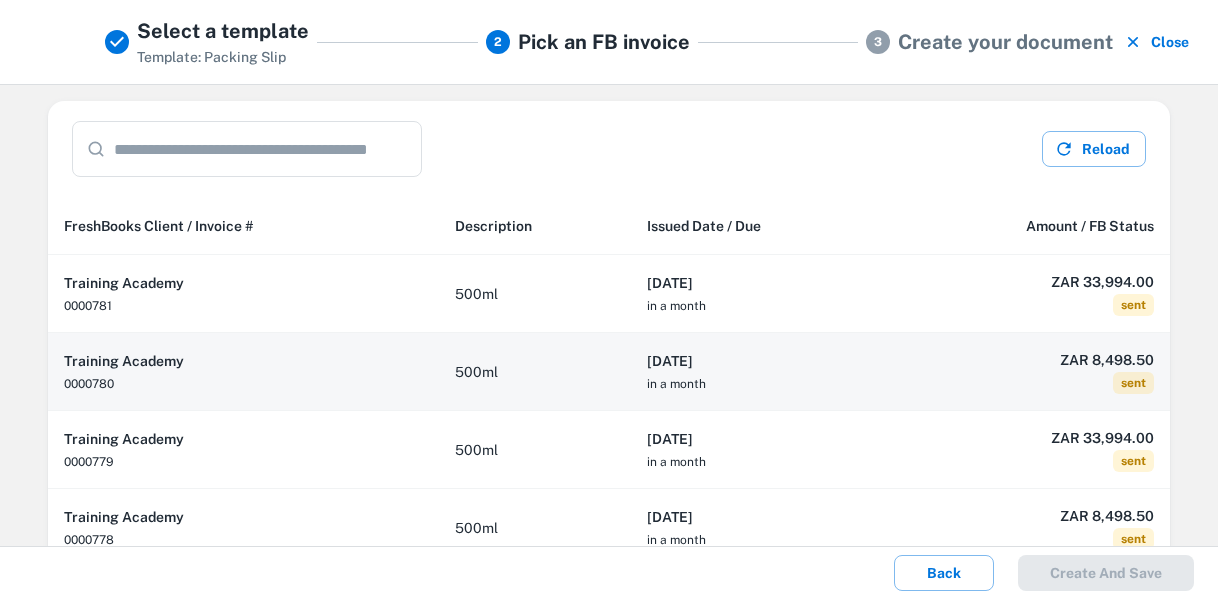 click on "[DATE] in a month" at bounding box center (759, 372) 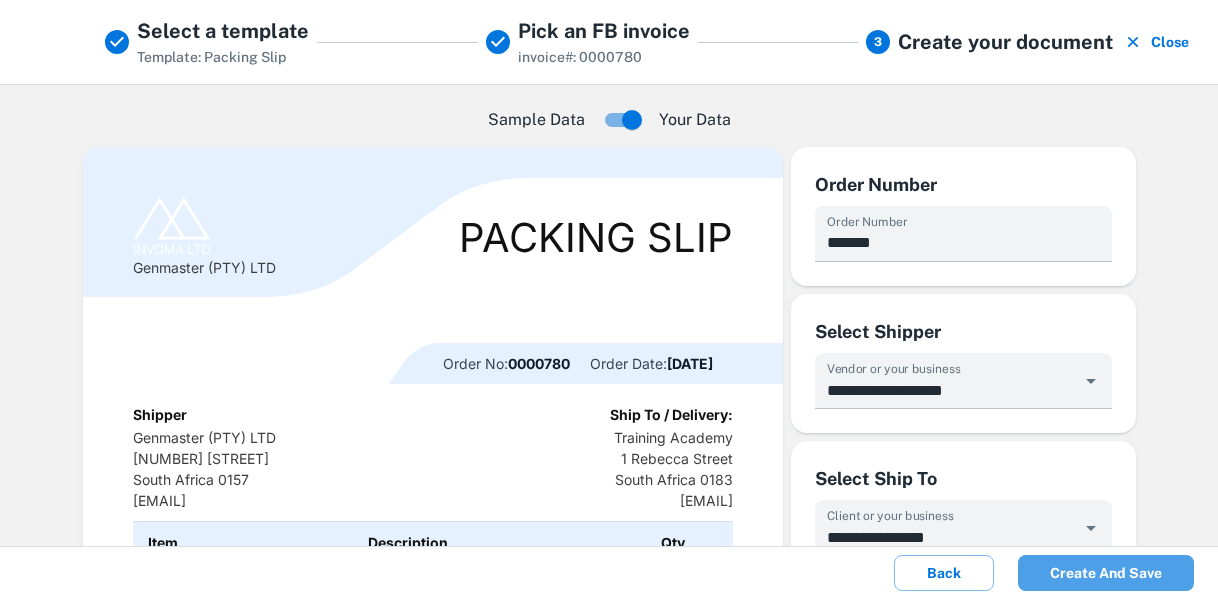 click on "Create and save" at bounding box center [1106, 573] 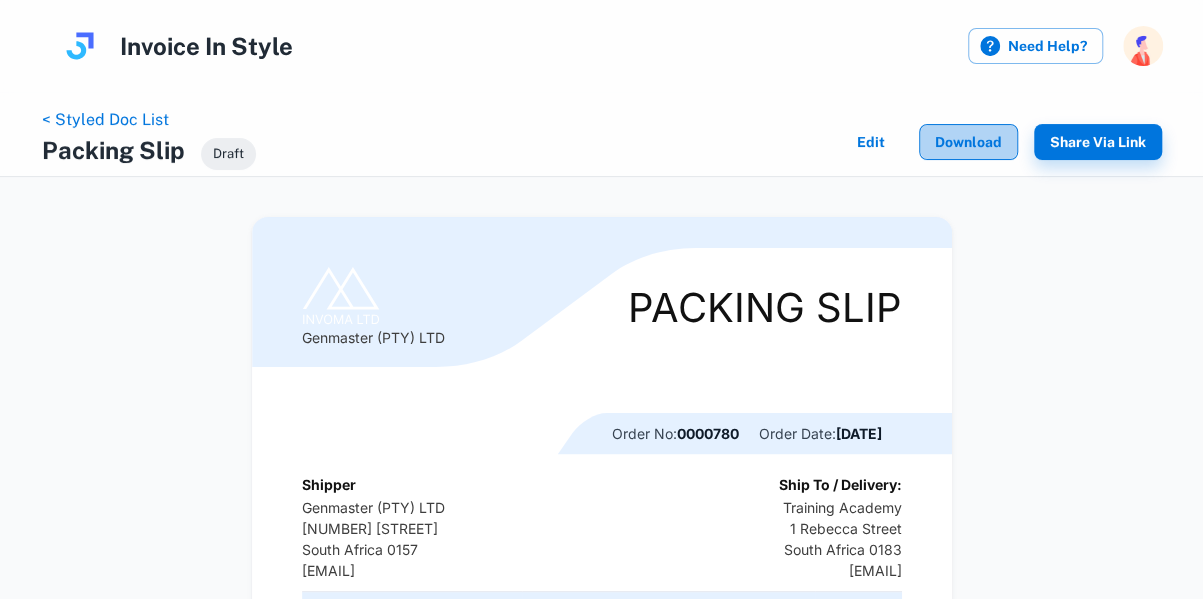 click on "Download" at bounding box center [968, 142] 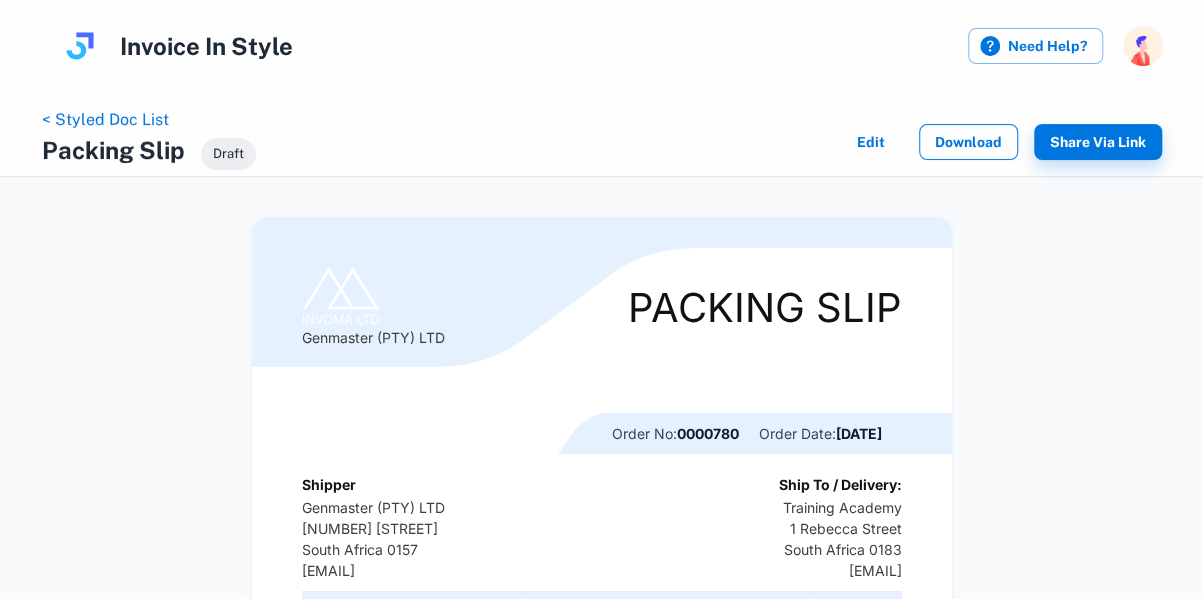 scroll, scrollTop: 0, scrollLeft: 0, axis: both 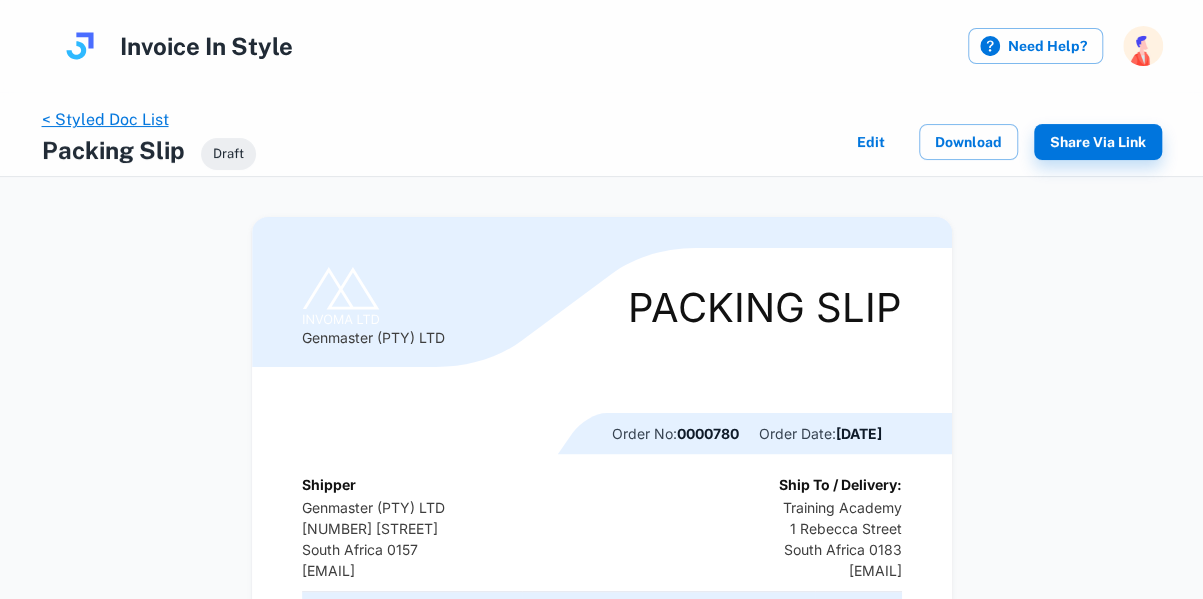 click on "< Styled Doc List" at bounding box center (105, 119) 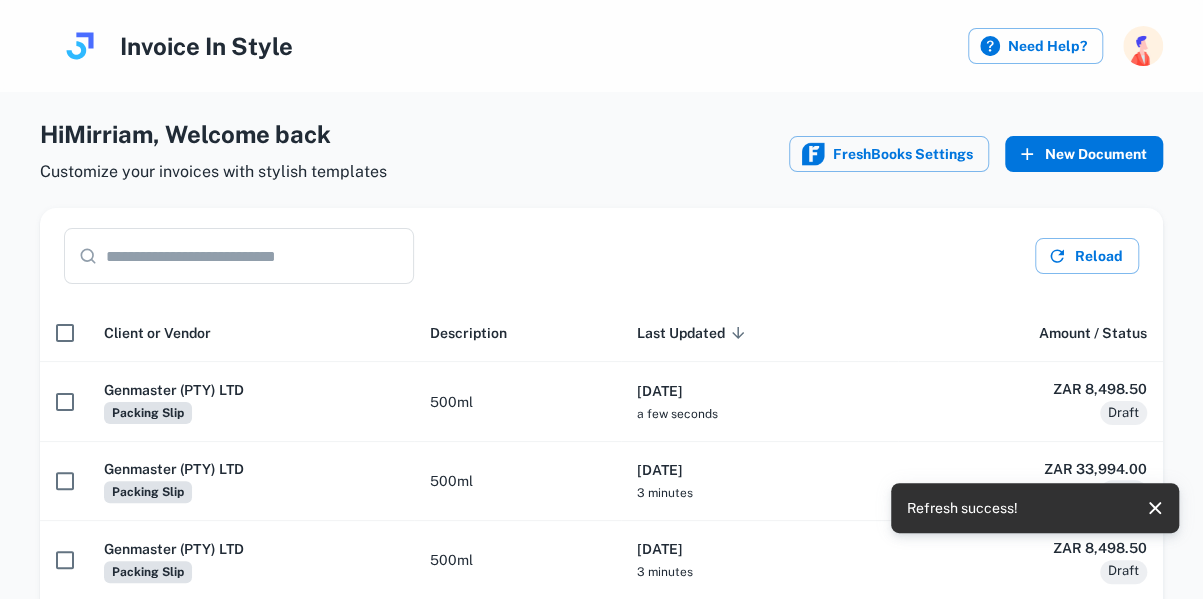 click on "New Document" at bounding box center (1084, 154) 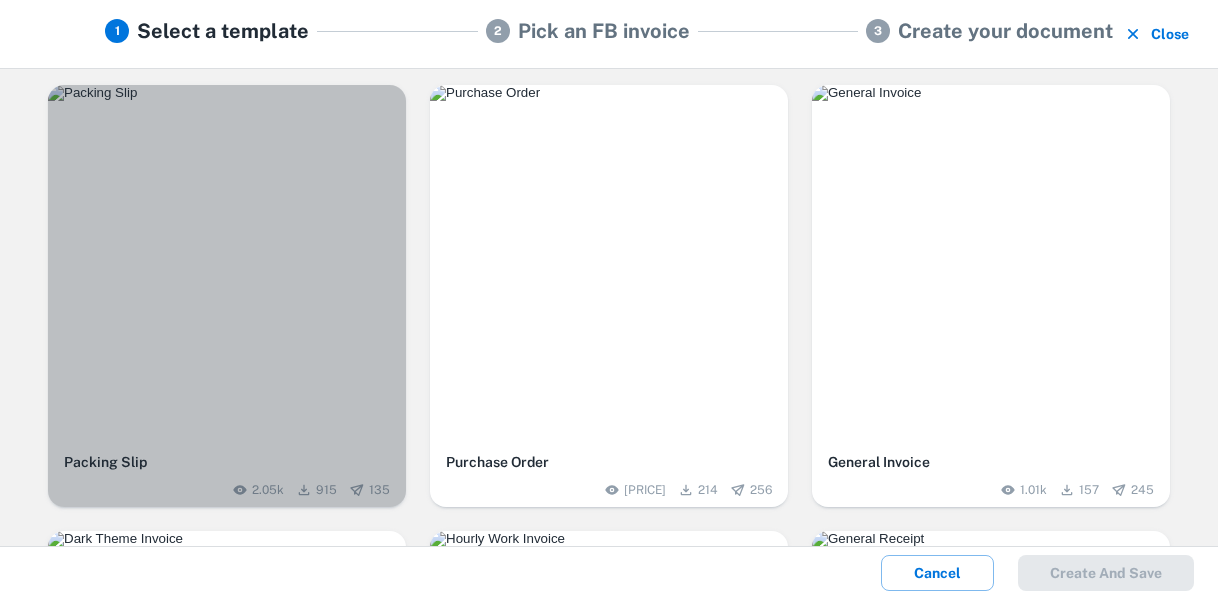 click at bounding box center (227, 93) 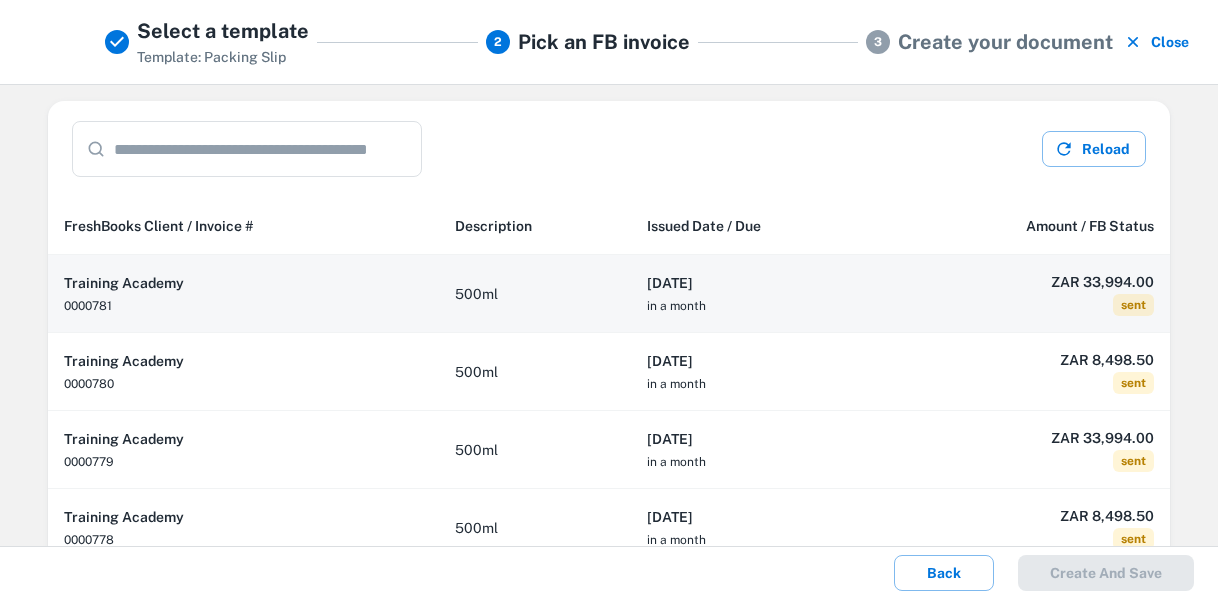 click on "[DATE] in a month" at bounding box center [759, 294] 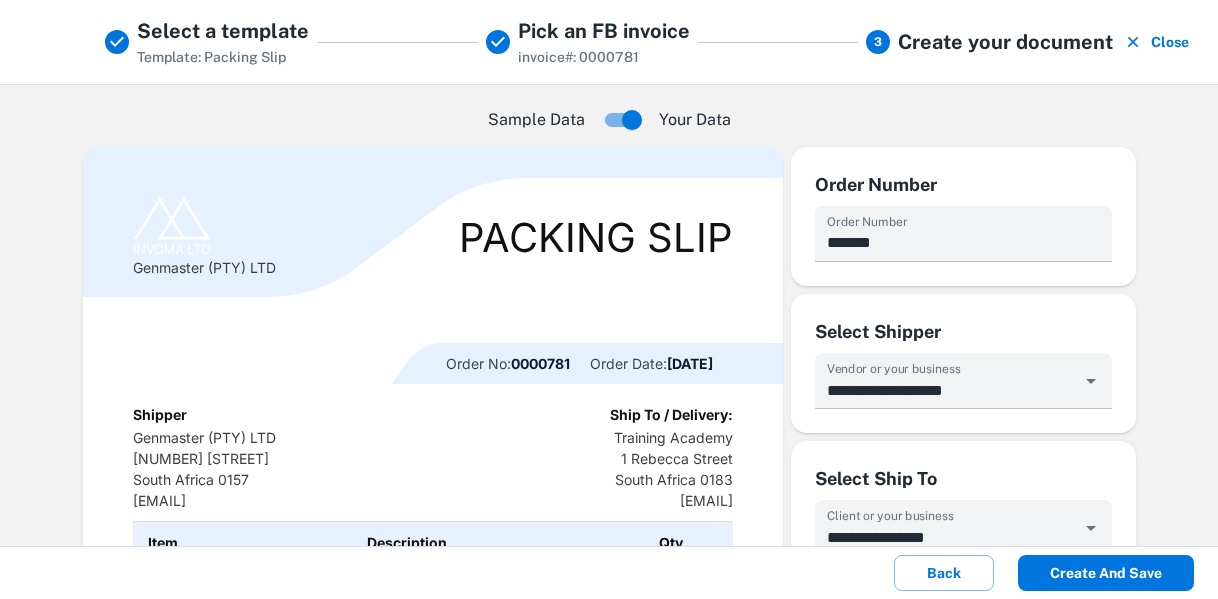 click on "Create and save" at bounding box center [1106, 573] 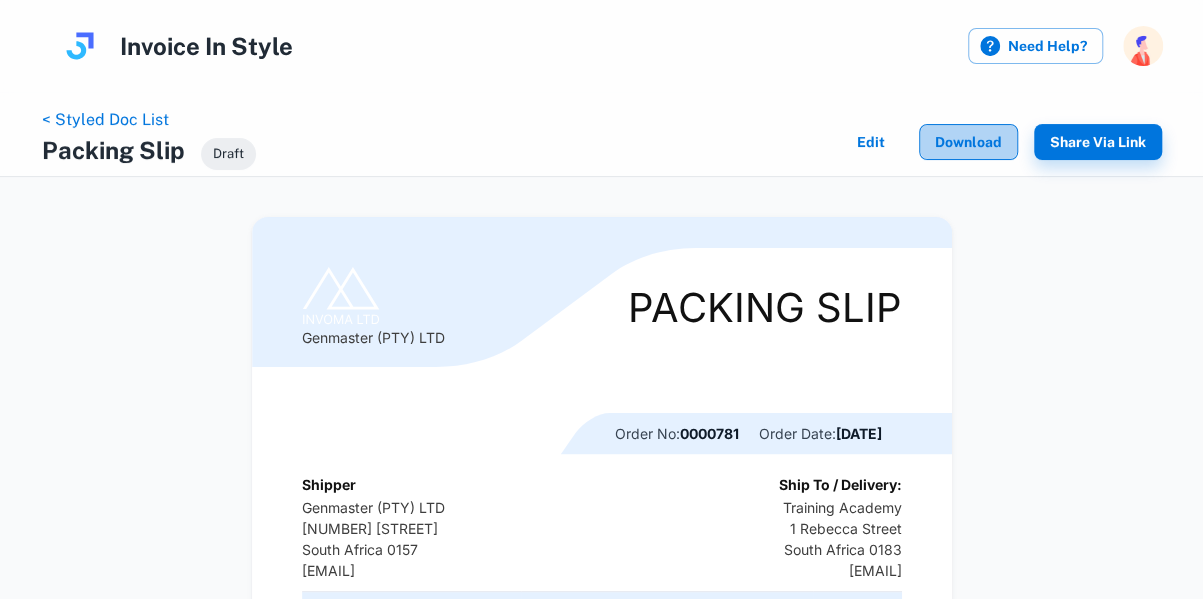 click on "Download" at bounding box center (968, 142) 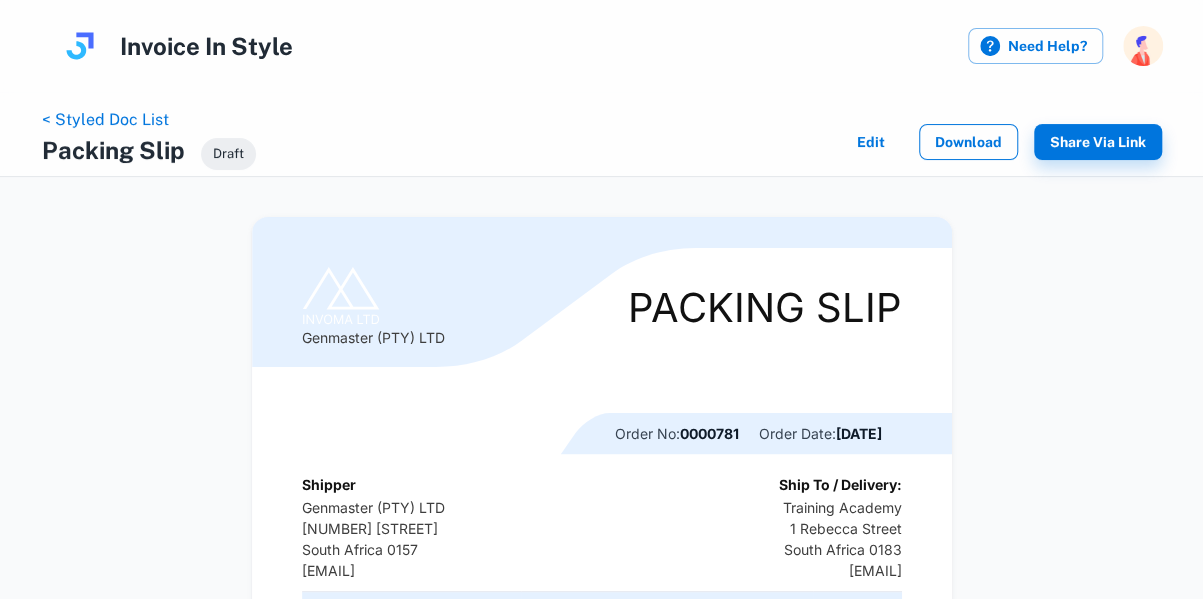scroll, scrollTop: 0, scrollLeft: 0, axis: both 